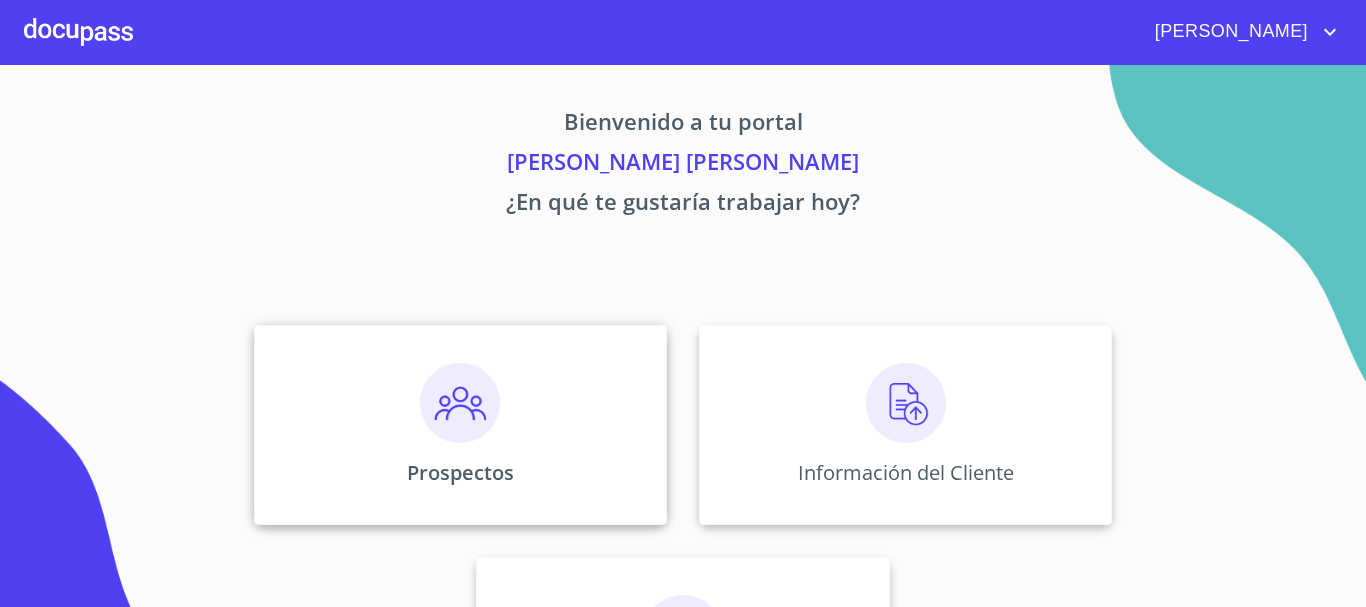 scroll, scrollTop: 0, scrollLeft: 0, axis: both 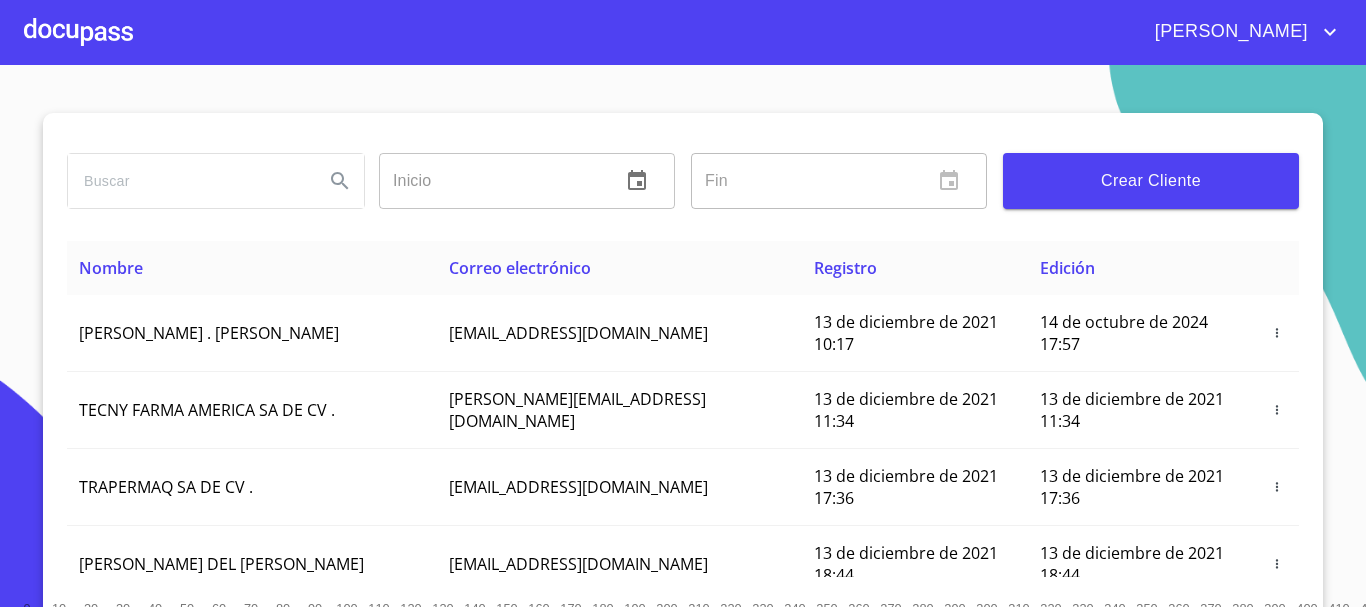 click at bounding box center (188, 181) 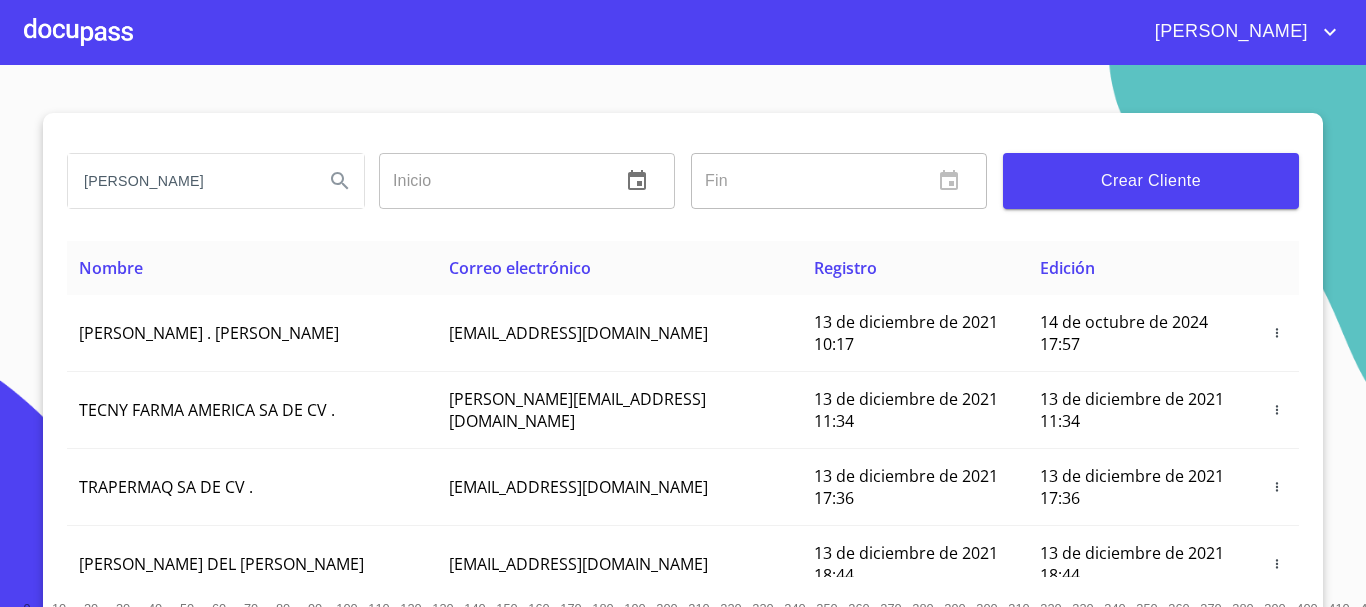 scroll, scrollTop: 0, scrollLeft: 16, axis: horizontal 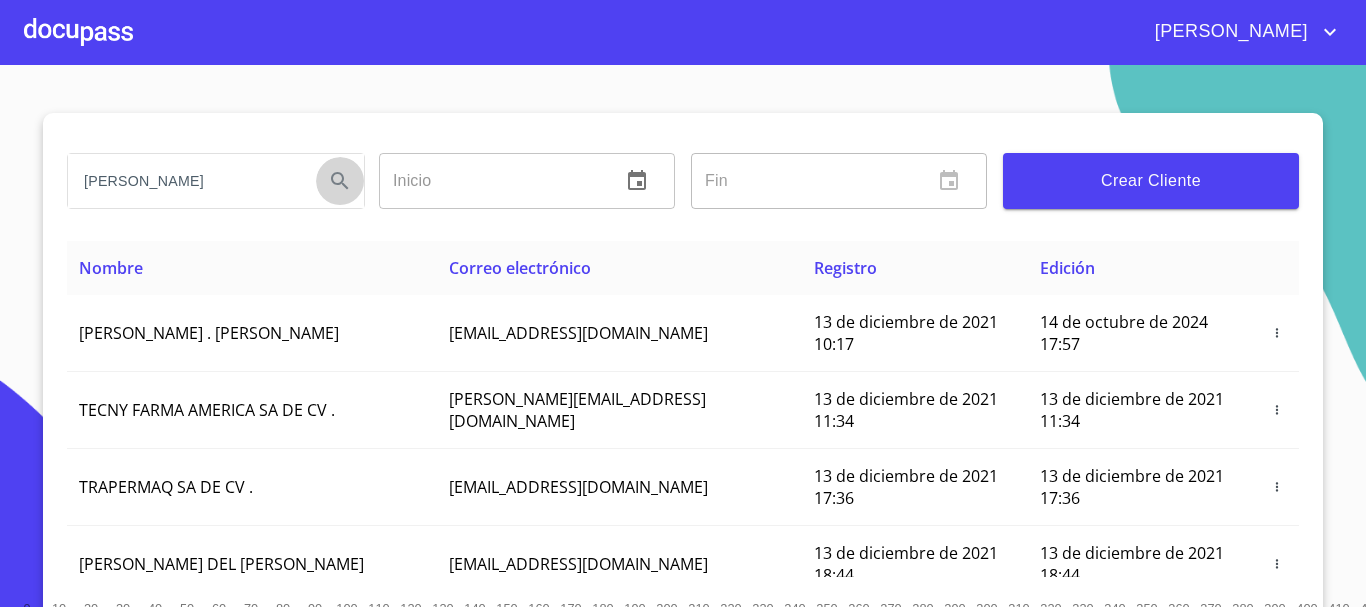 click 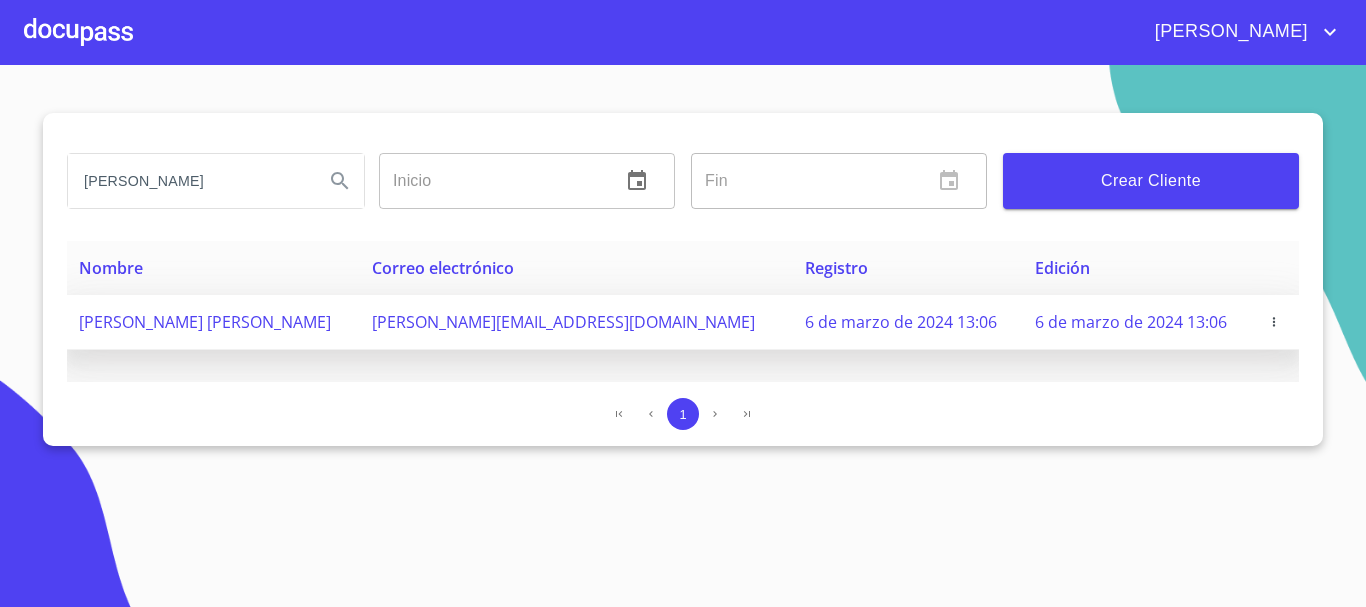 click 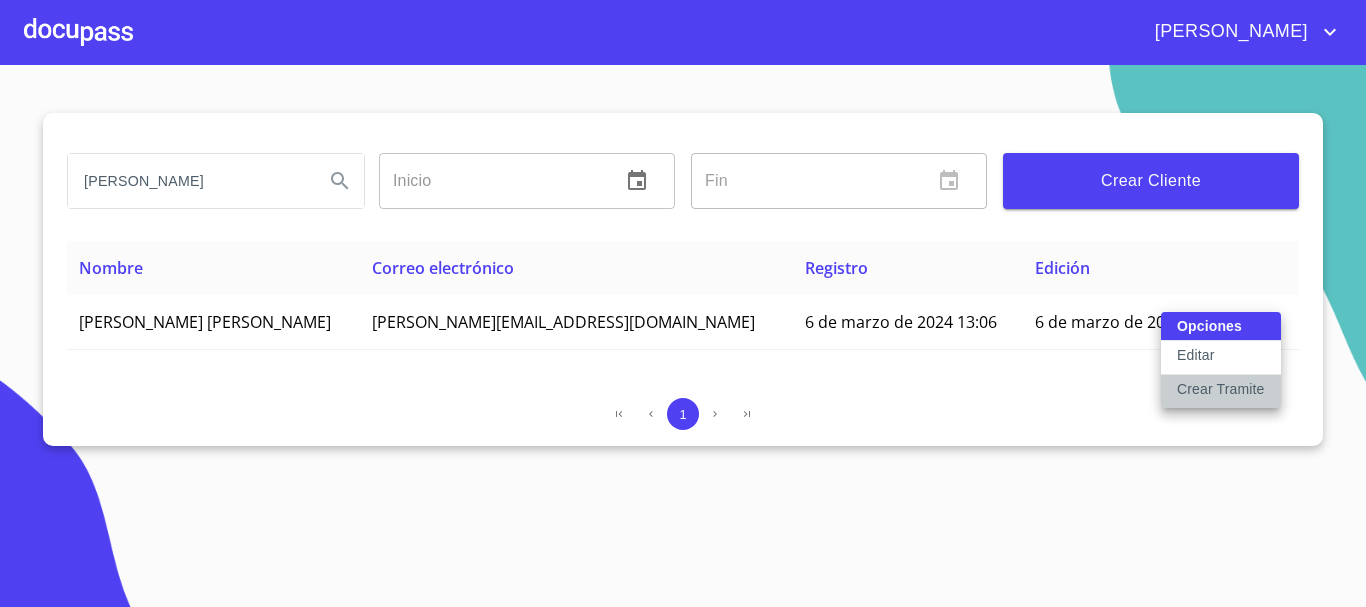 click on "Crear Tramite" at bounding box center [1221, 389] 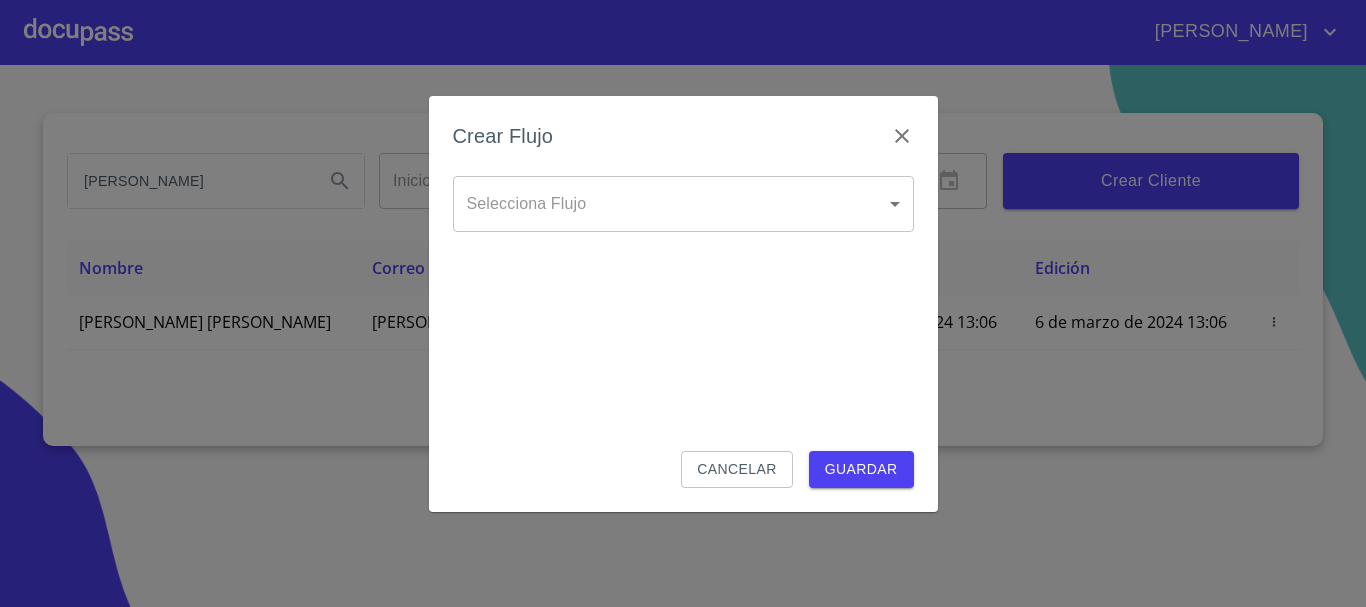 click on "DANIEL  DANIEL ALEJANDRO MADRIGAL Inicio ​ Fin ​ Crear Cliente Nombre   Correo electrónico   Registro   Edición     DANIEL ALEJANDRO MADRIGAL HERNANDEZ alejandro.madher@gmail.com 6 de marzo de 2024 13:06 6 de marzo de 2024 13:06 1
Salir Crear Flujo Selecciona Flujo ​ Selecciona Flujo Cancelar Guardar" at bounding box center [683, 303] 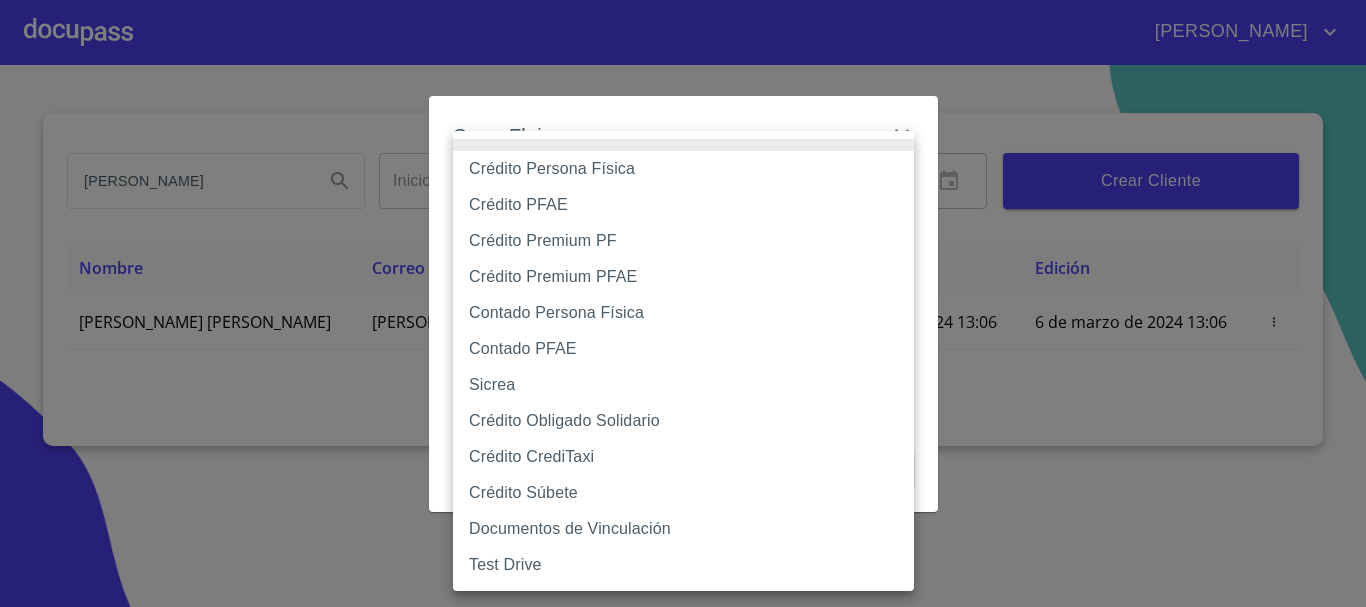 click on "Crédito Persona Física" at bounding box center [683, 169] 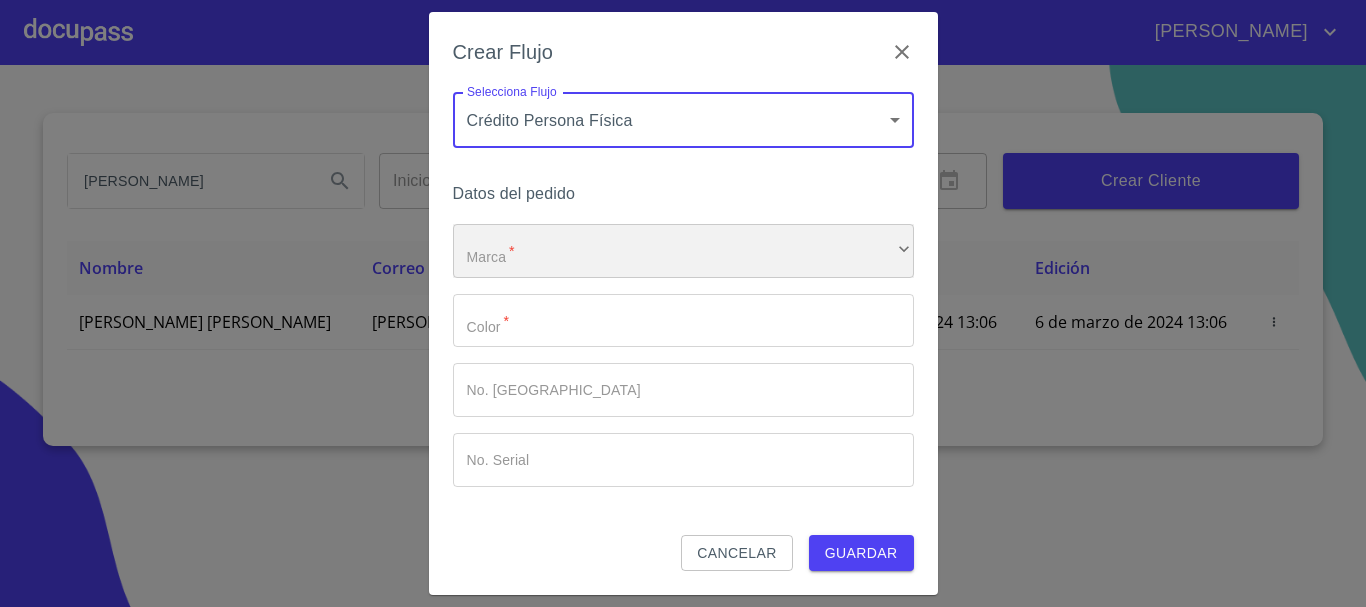 click on "​" at bounding box center [683, 251] 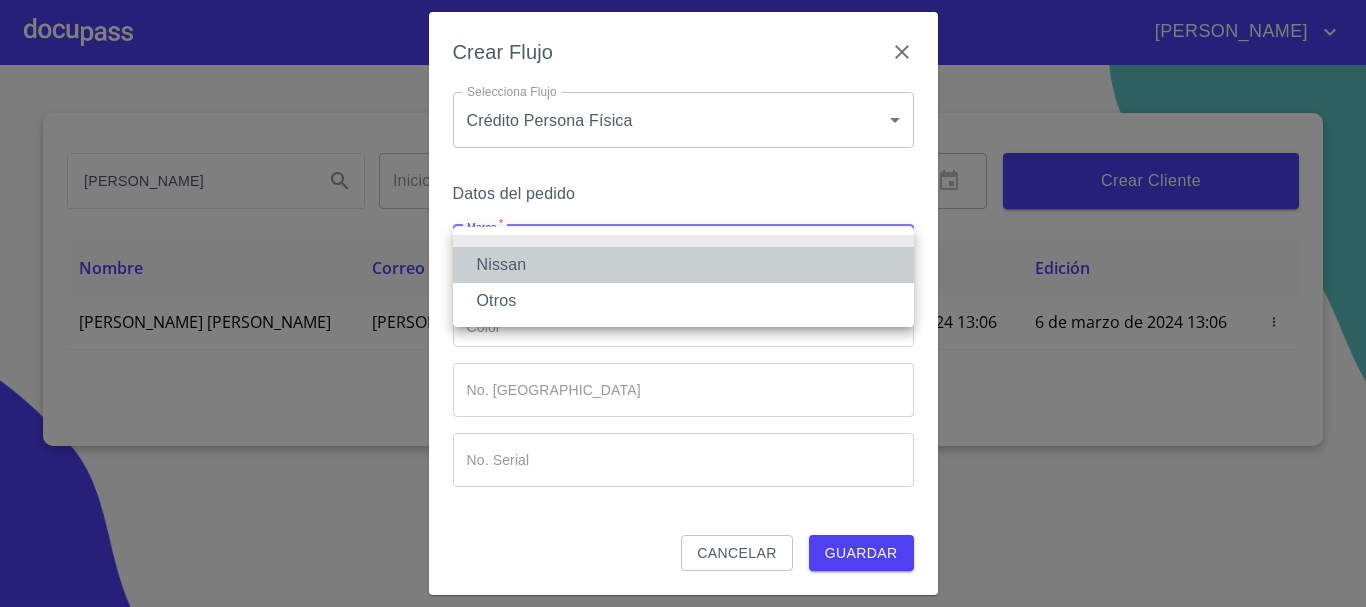 click on "Nissan" at bounding box center (683, 265) 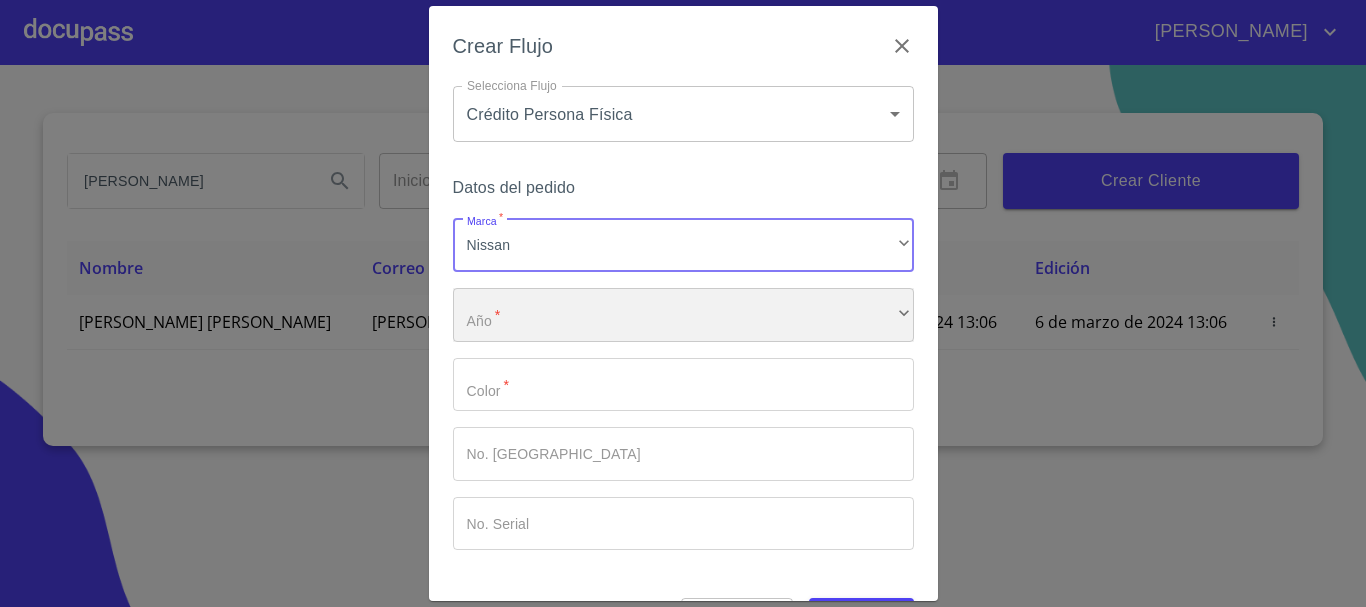 click on "​" at bounding box center (683, 315) 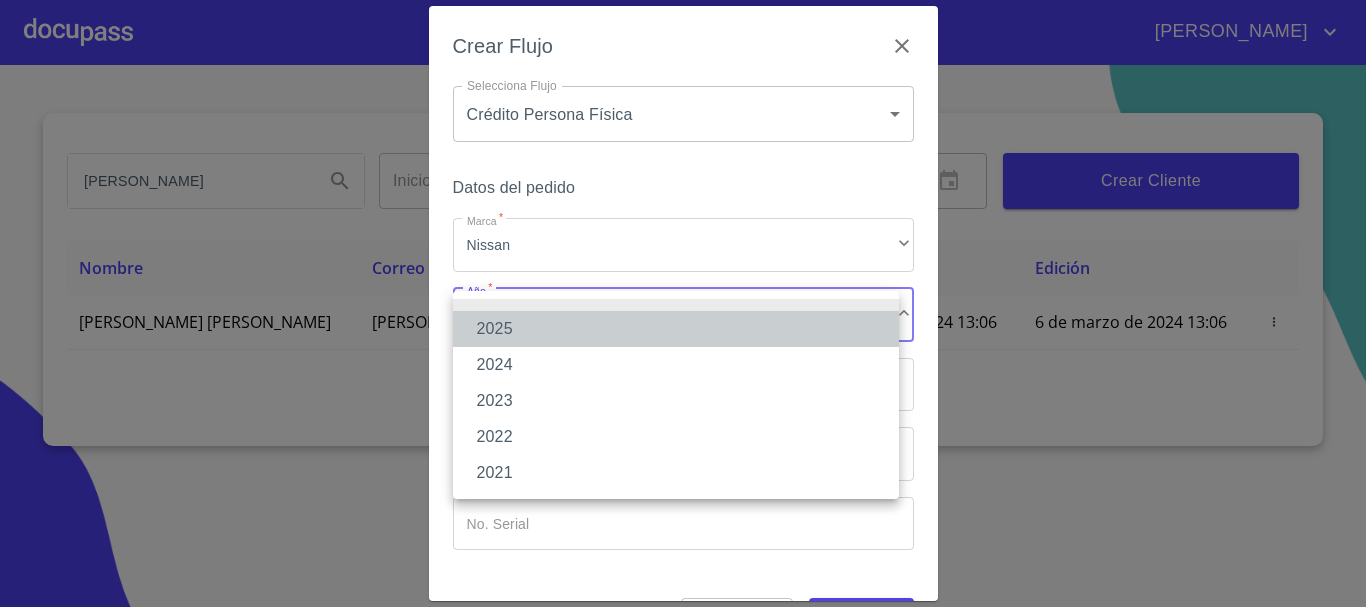 click on "2025" at bounding box center [676, 329] 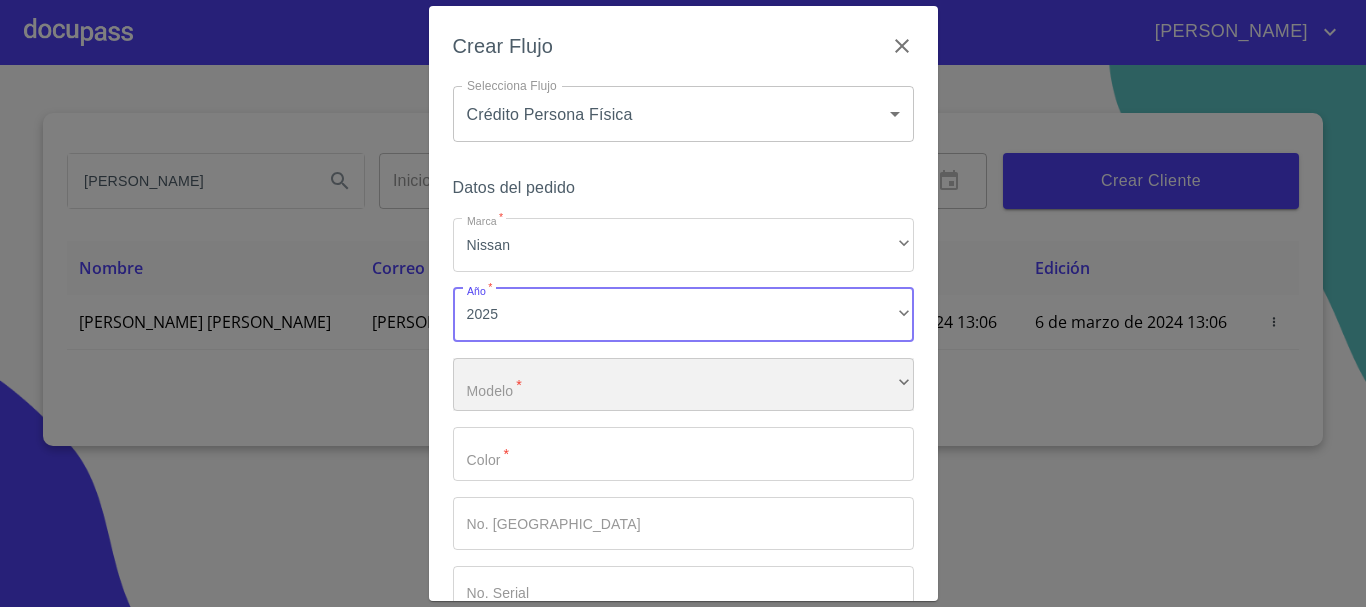 click on "​" at bounding box center (683, 385) 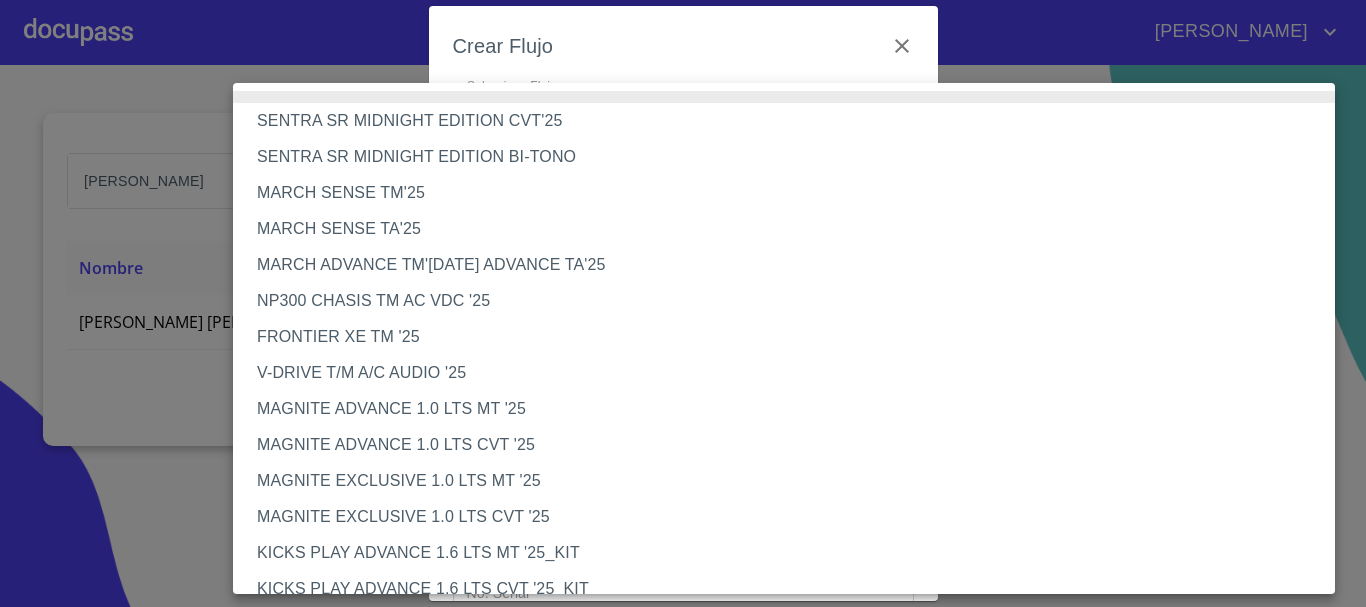 type 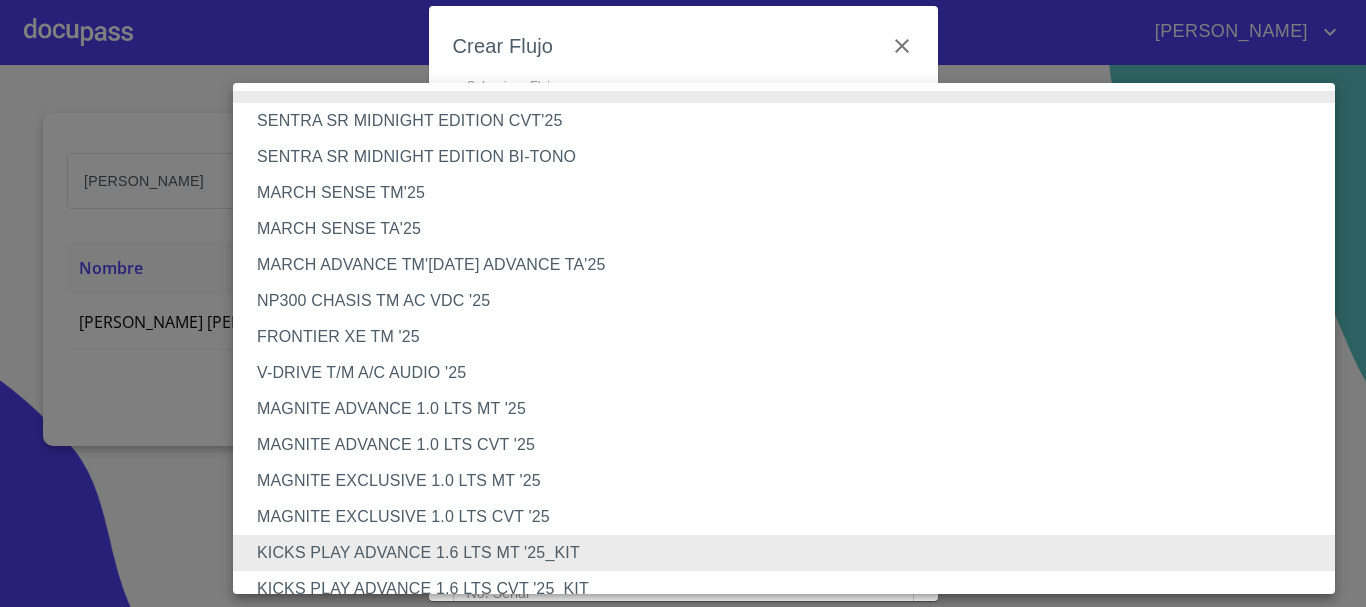 type 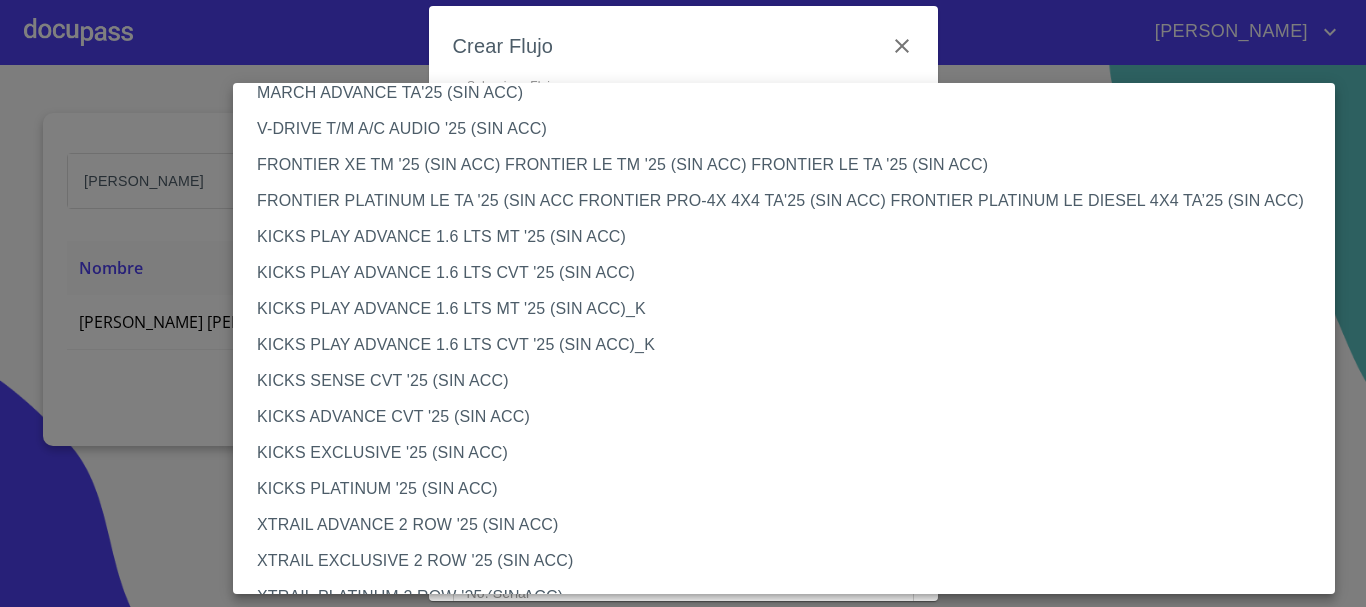 scroll, scrollTop: 1677, scrollLeft: 0, axis: vertical 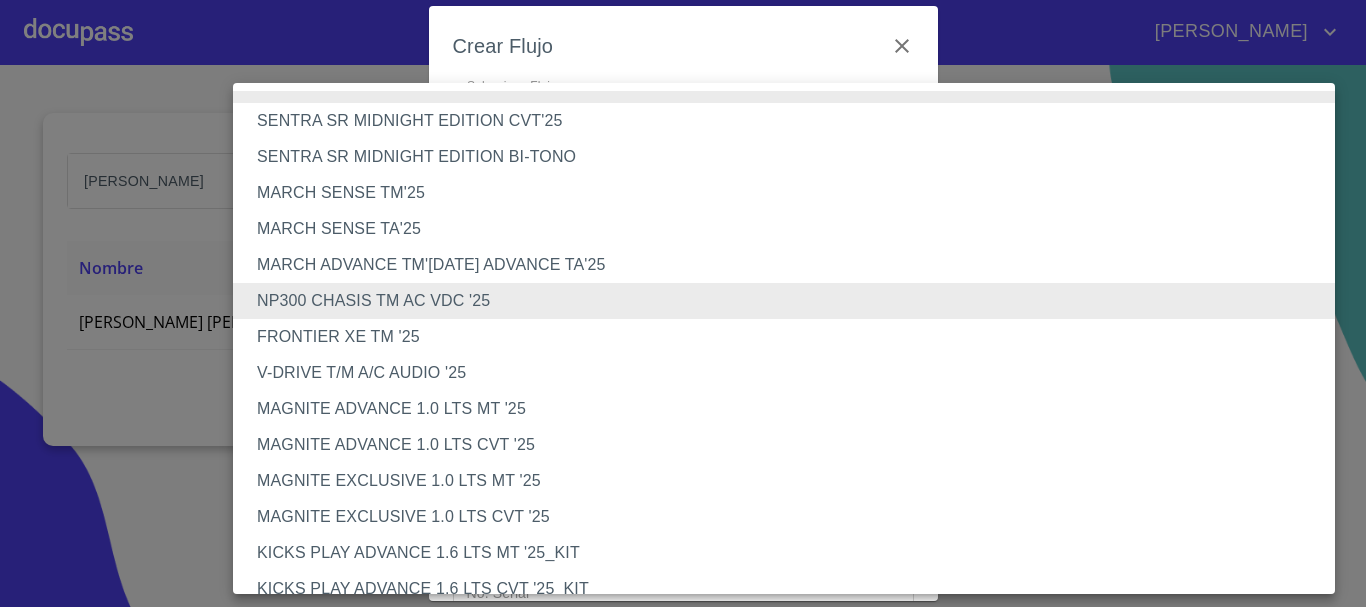 type 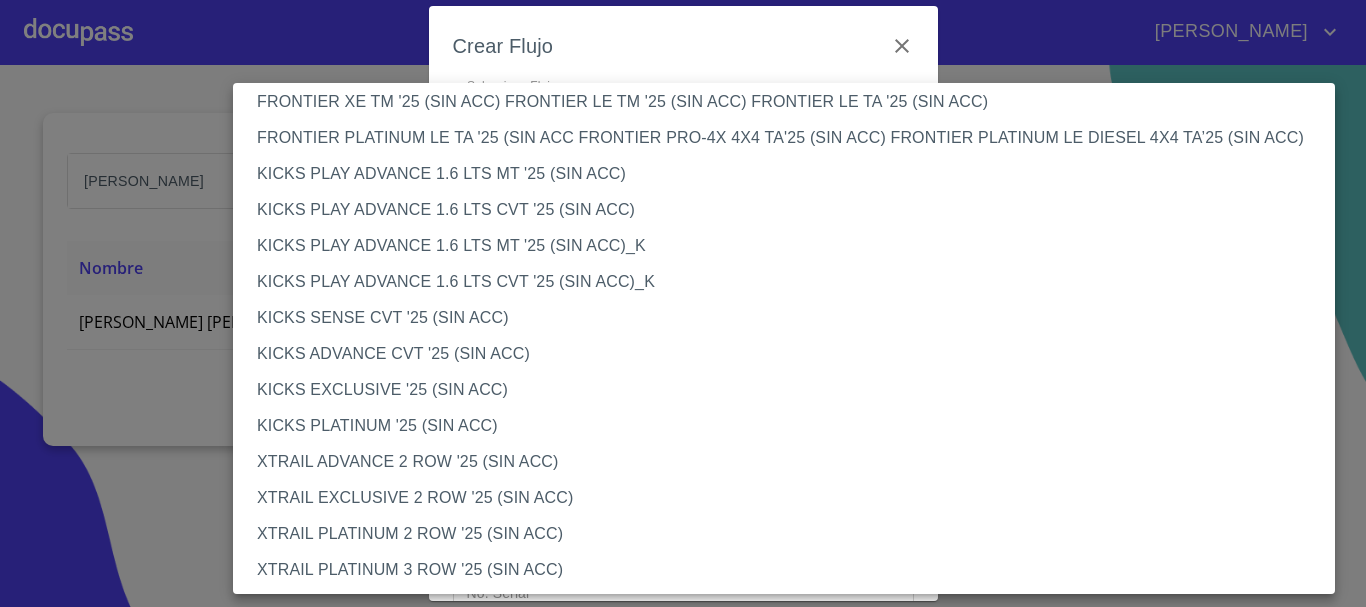 scroll, scrollTop: 1677, scrollLeft: 0, axis: vertical 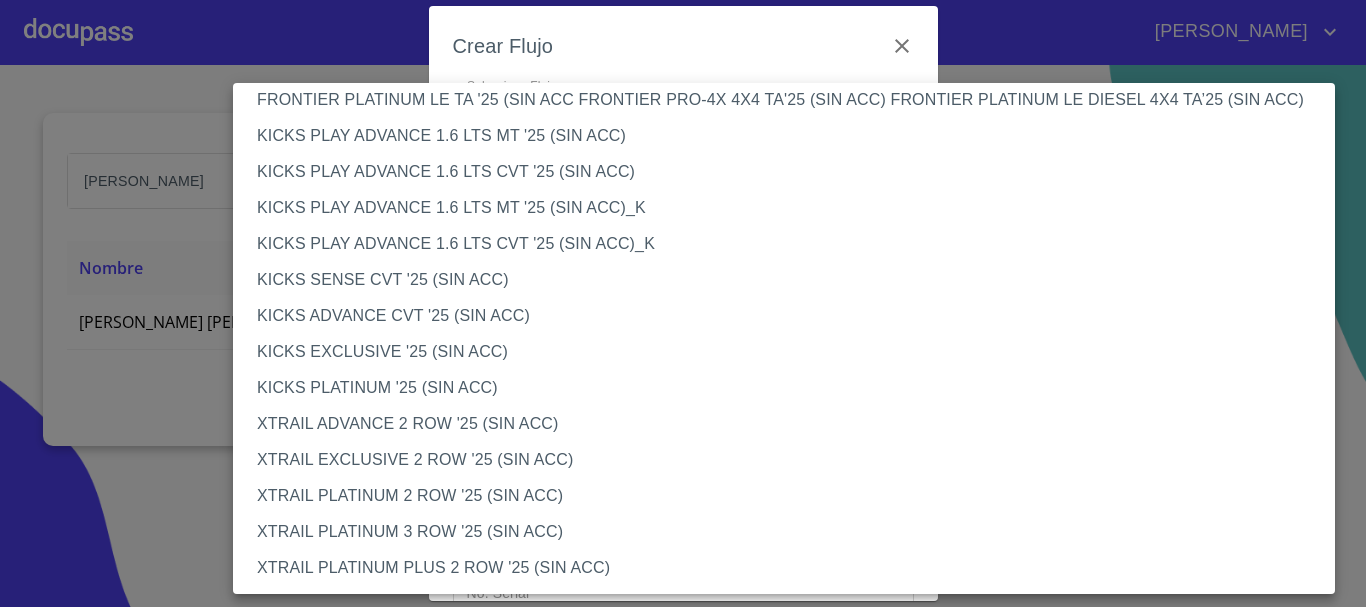 click on "KICKS PLATINUM '25 (SIN ACC)" at bounding box center (791, 388) 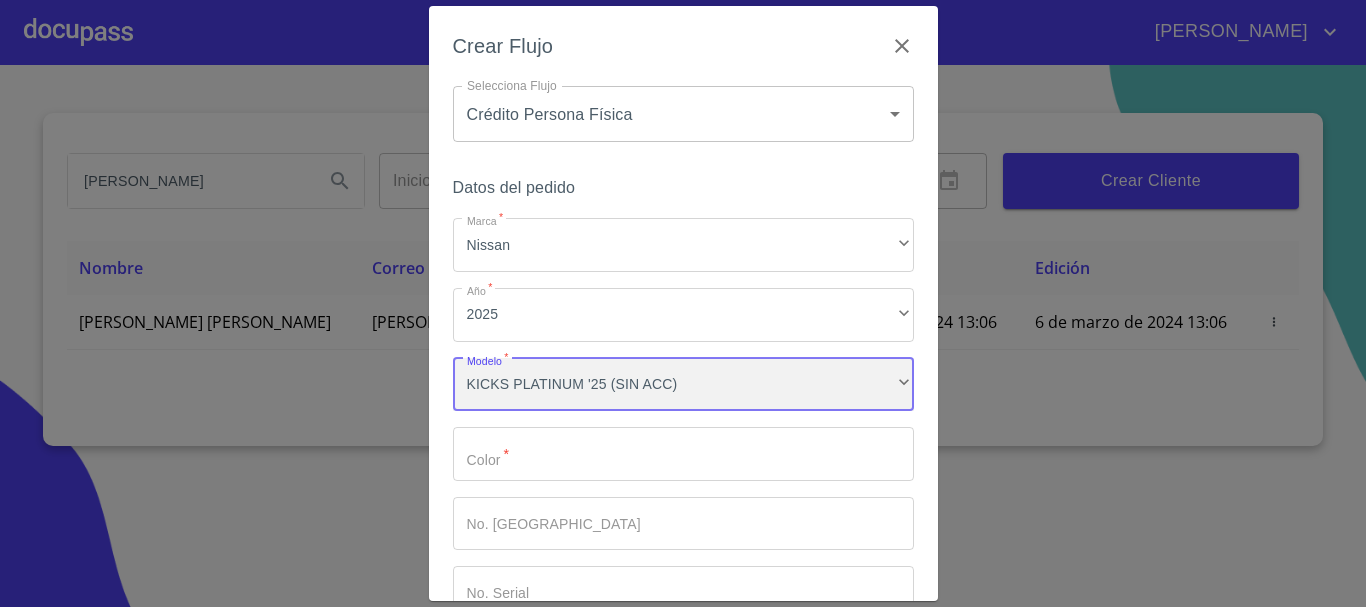 scroll, scrollTop: 1676, scrollLeft: 0, axis: vertical 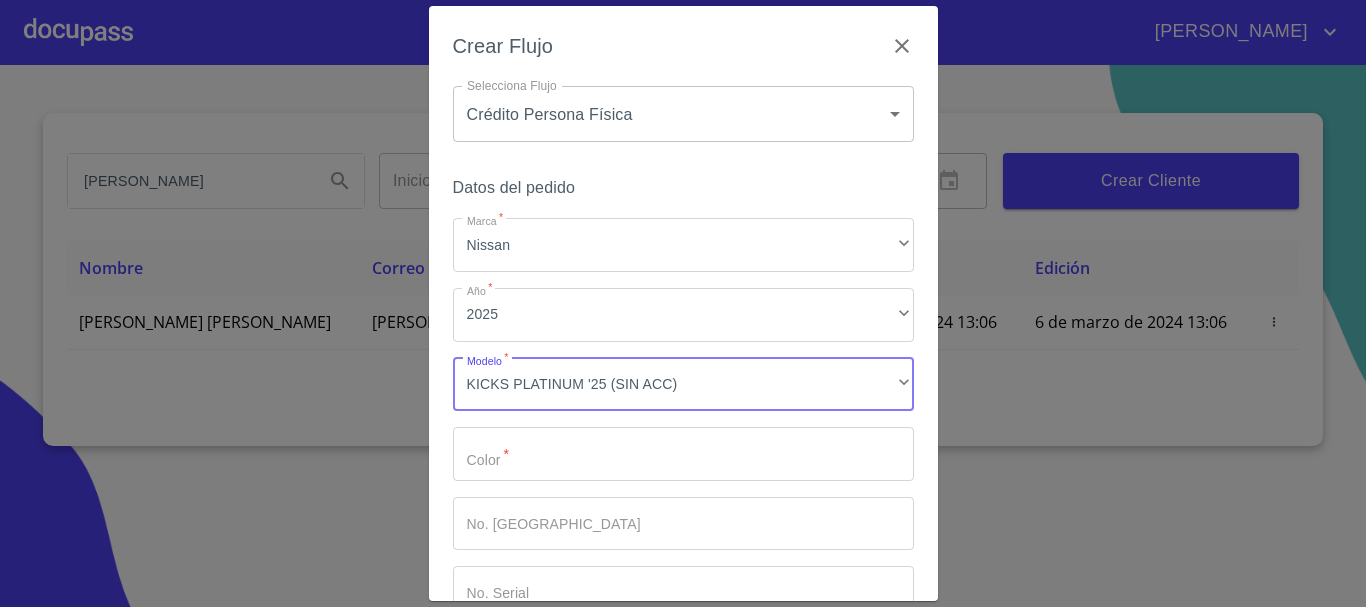 click on "Marca   * Nissan ​ Año   * 2025 ​ Modelo   * KICKS PLATINUM '25 (SIN ACC) ​ Color   * ​ No. Pedido ​ No. Serial ​" at bounding box center (683, 419) 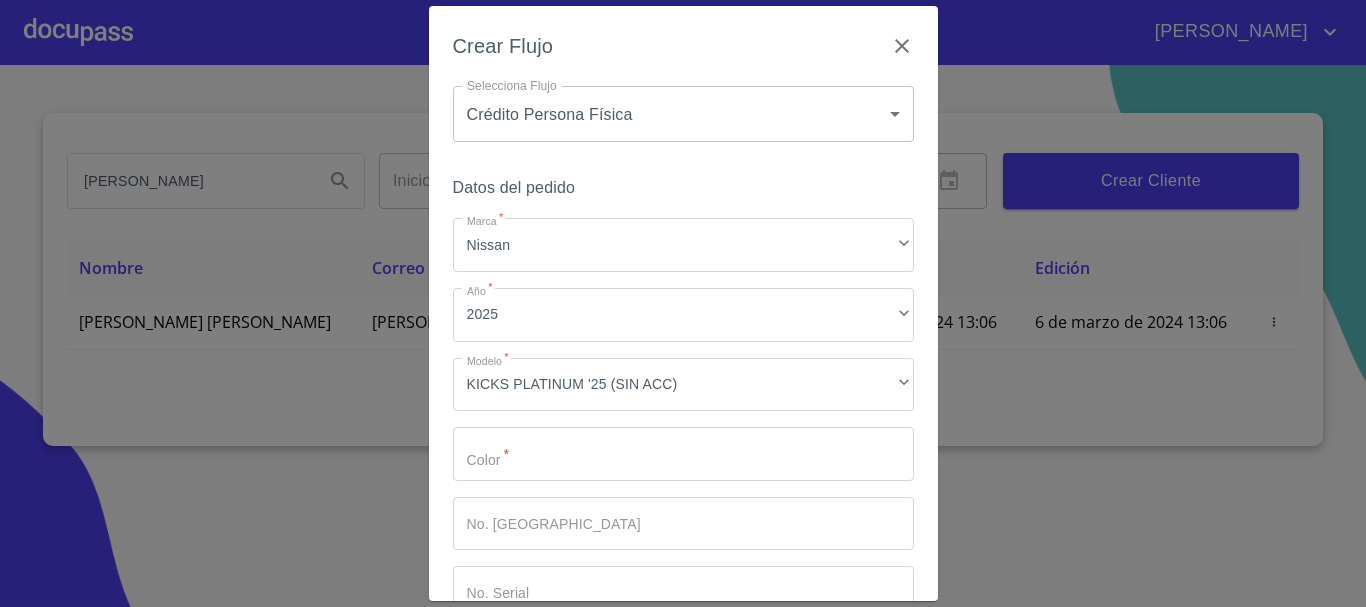 click on "Marca   *" at bounding box center (683, 454) 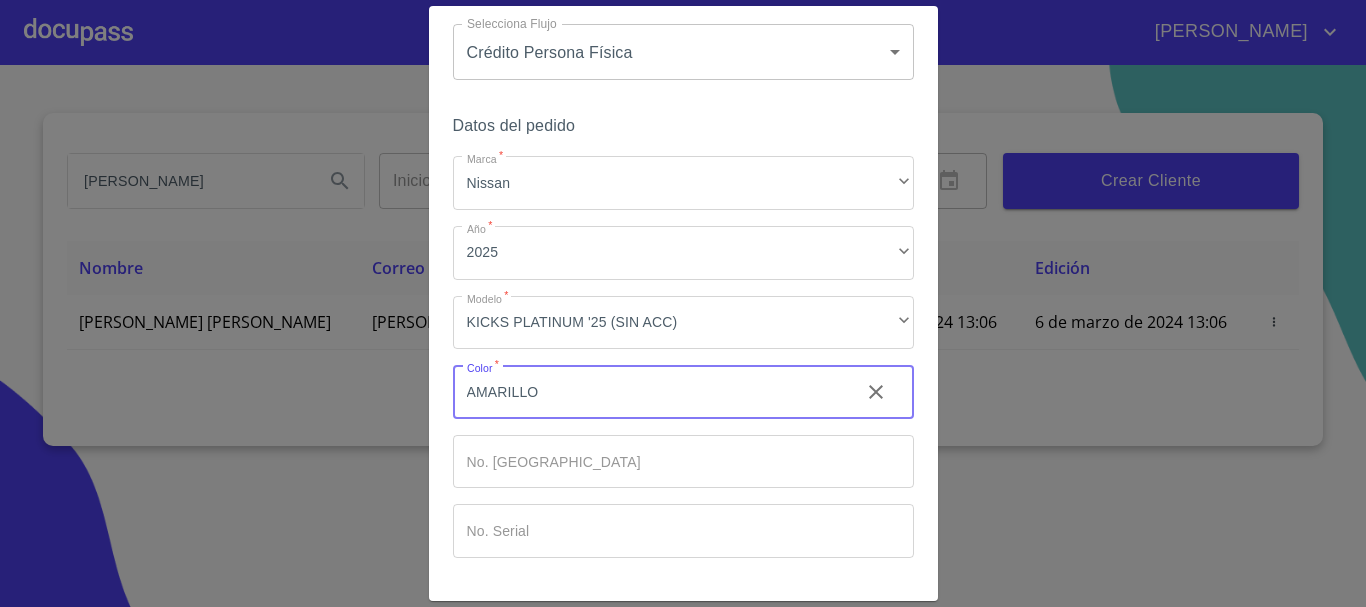 scroll, scrollTop: 128, scrollLeft: 0, axis: vertical 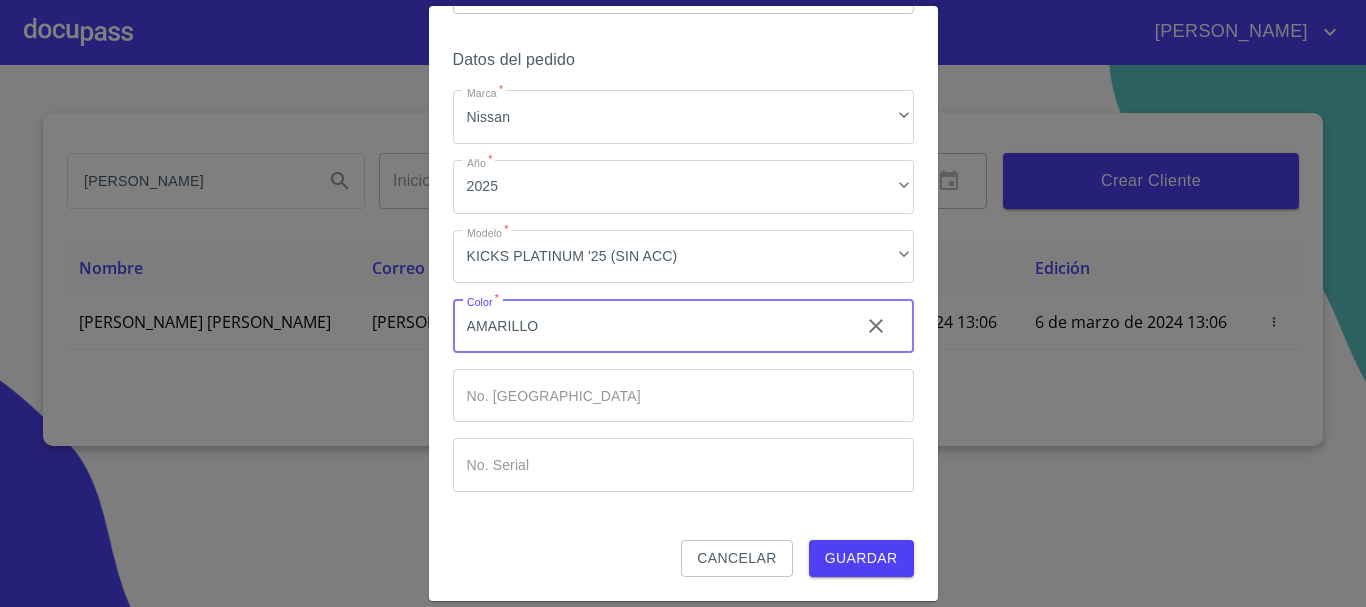 type on "AMARILLO" 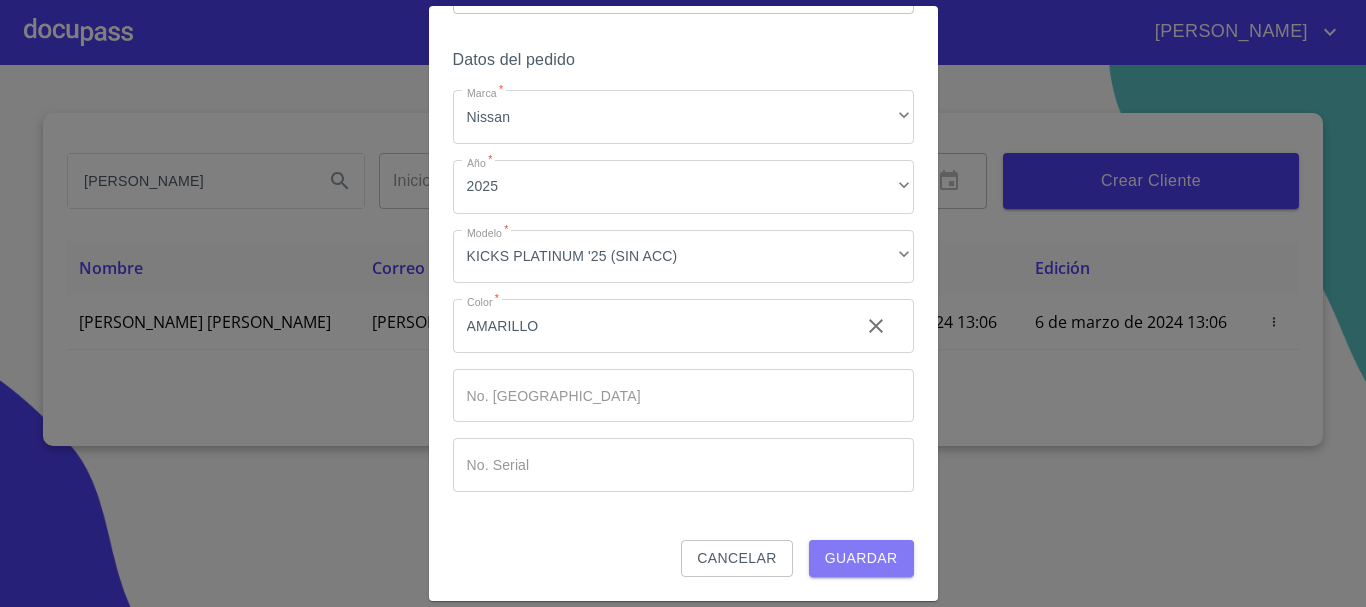 click on "Guardar" at bounding box center (861, 558) 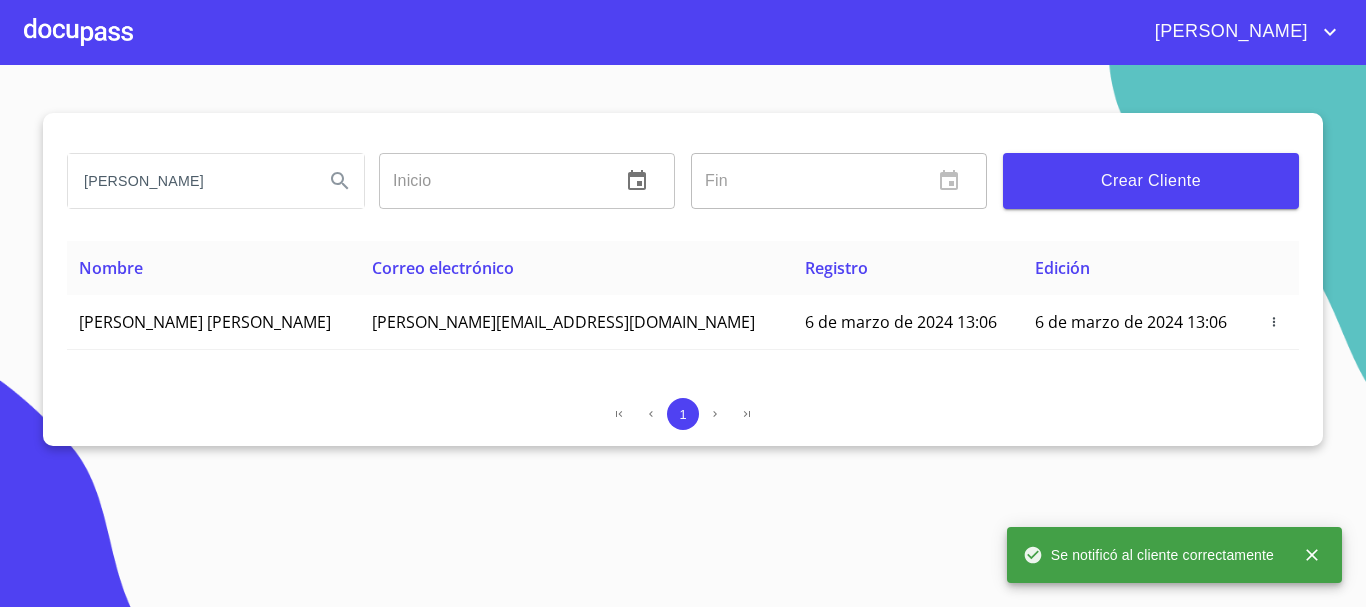 click at bounding box center (78, 32) 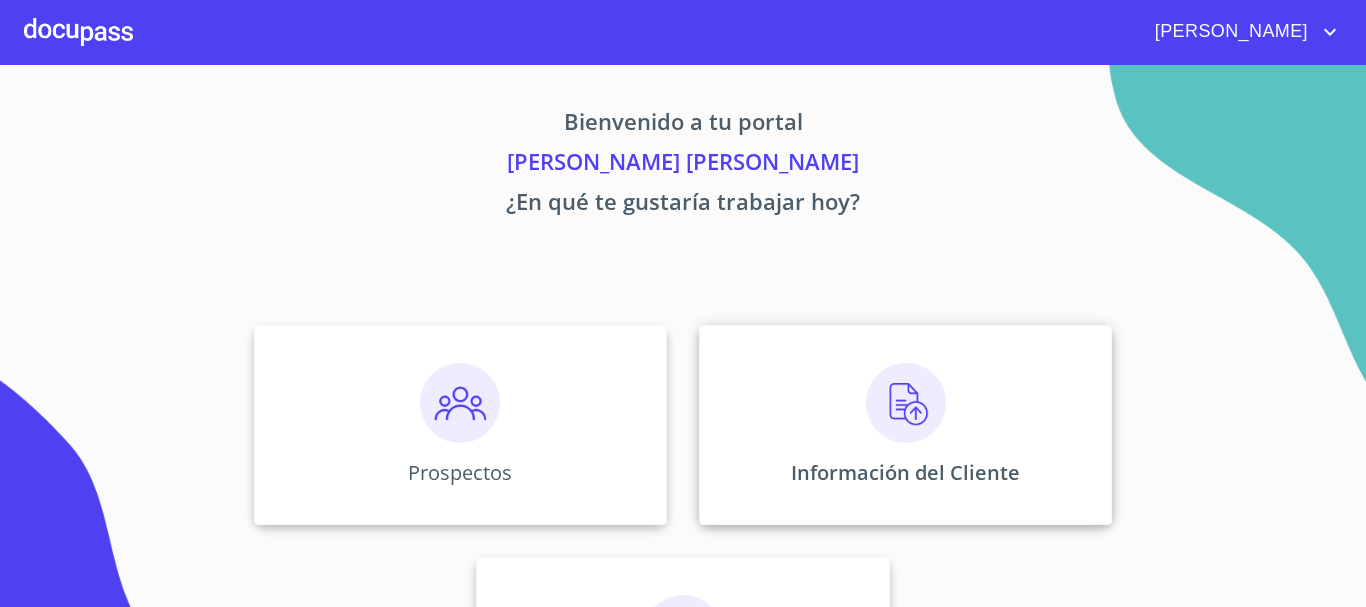 click at bounding box center [906, 403] 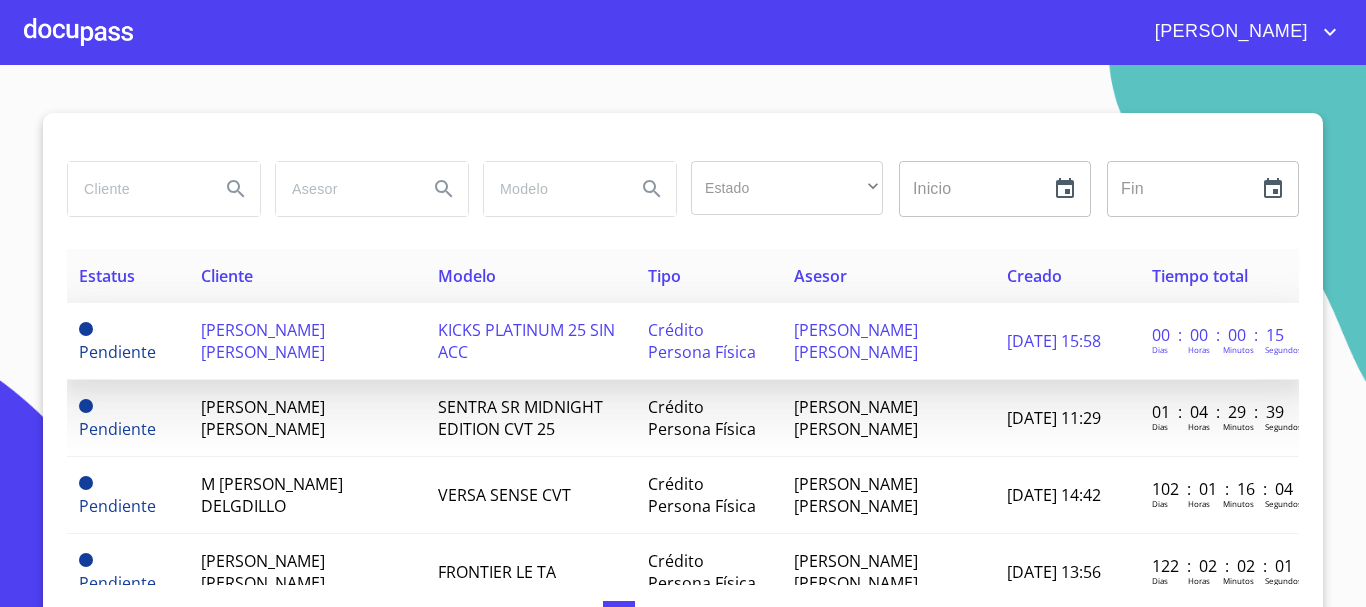 click on "DANIEL ALEJANDRO MADRIGAL HERNANDEZ" at bounding box center [263, 341] 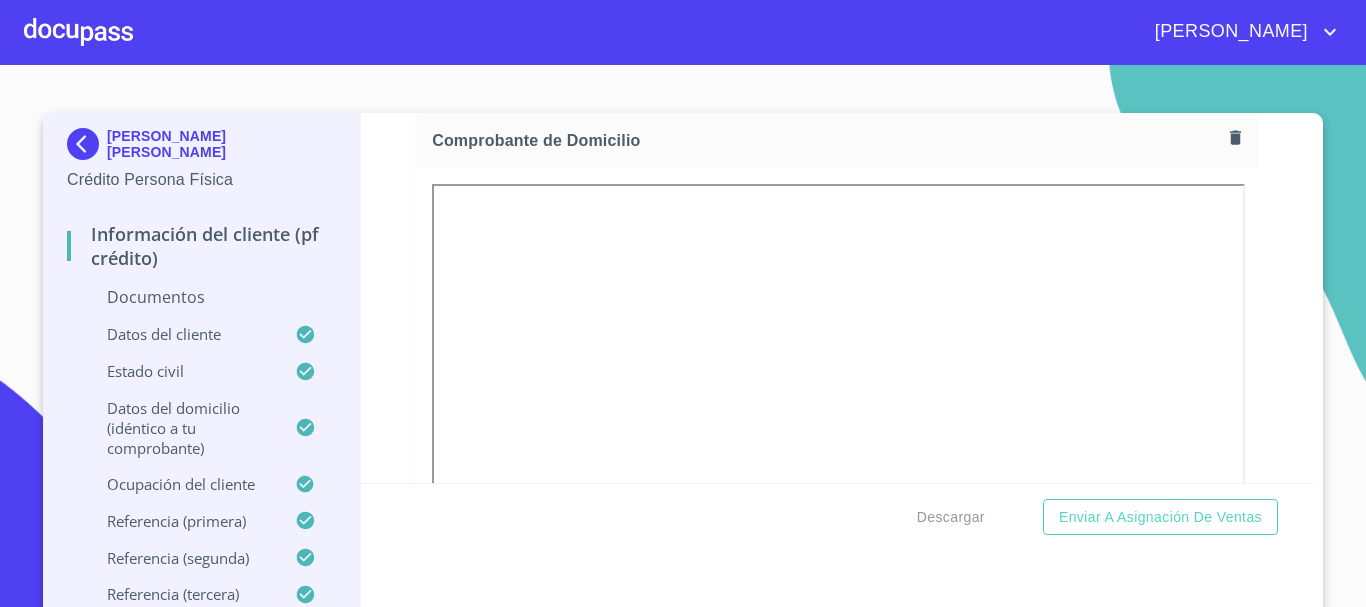 scroll, scrollTop: 1115, scrollLeft: 0, axis: vertical 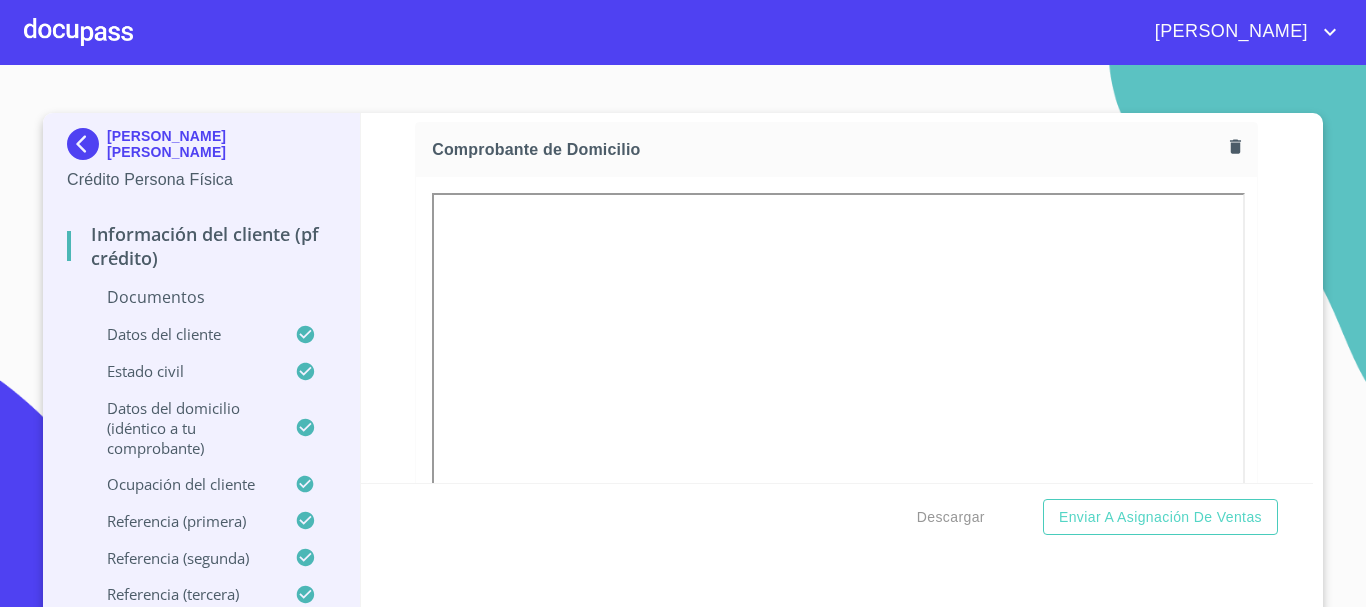 click 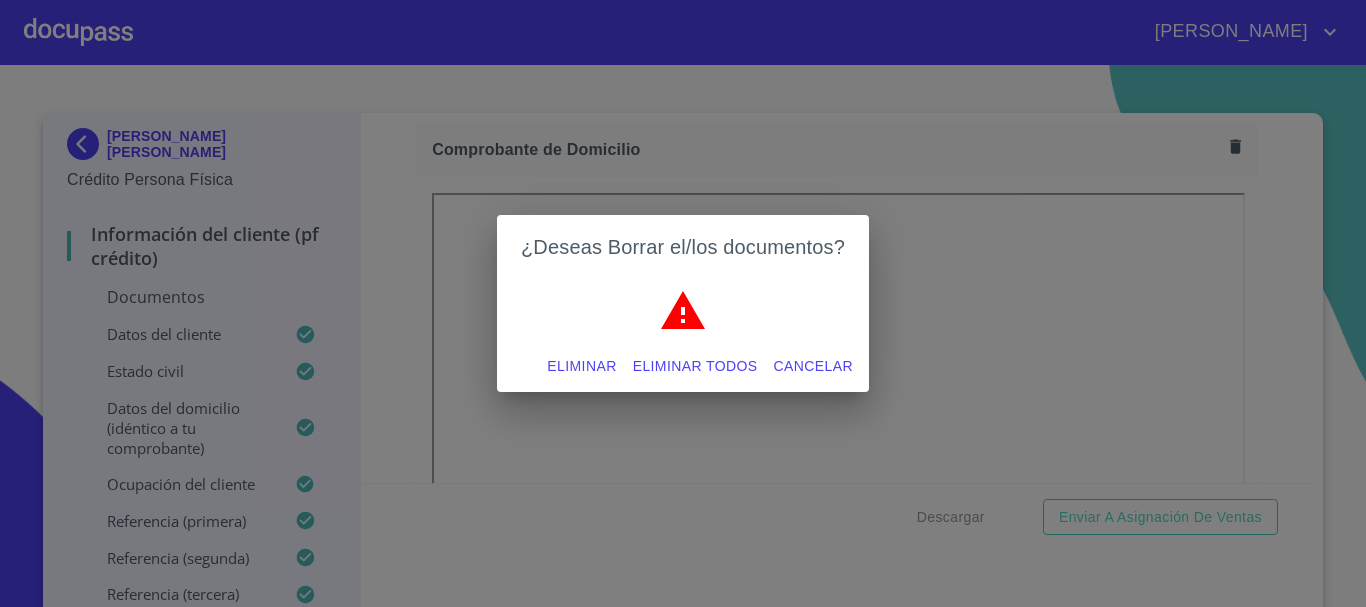 click on "Eliminar" at bounding box center [581, 366] 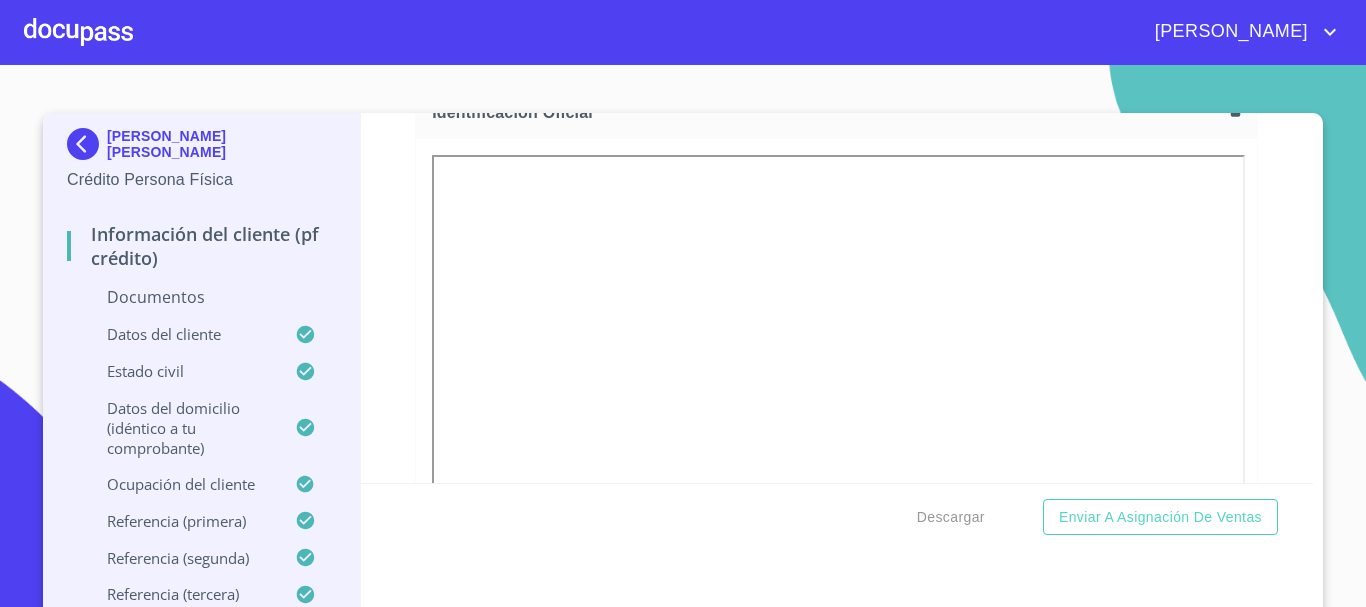 scroll, scrollTop: 215, scrollLeft: 0, axis: vertical 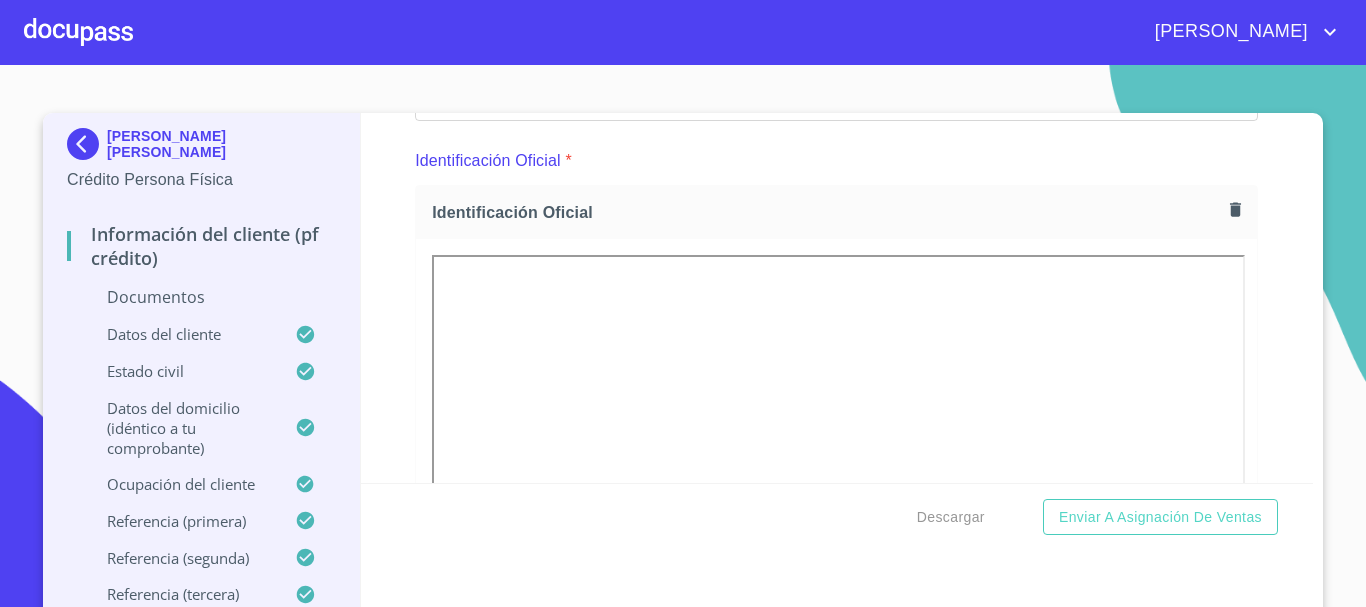 click 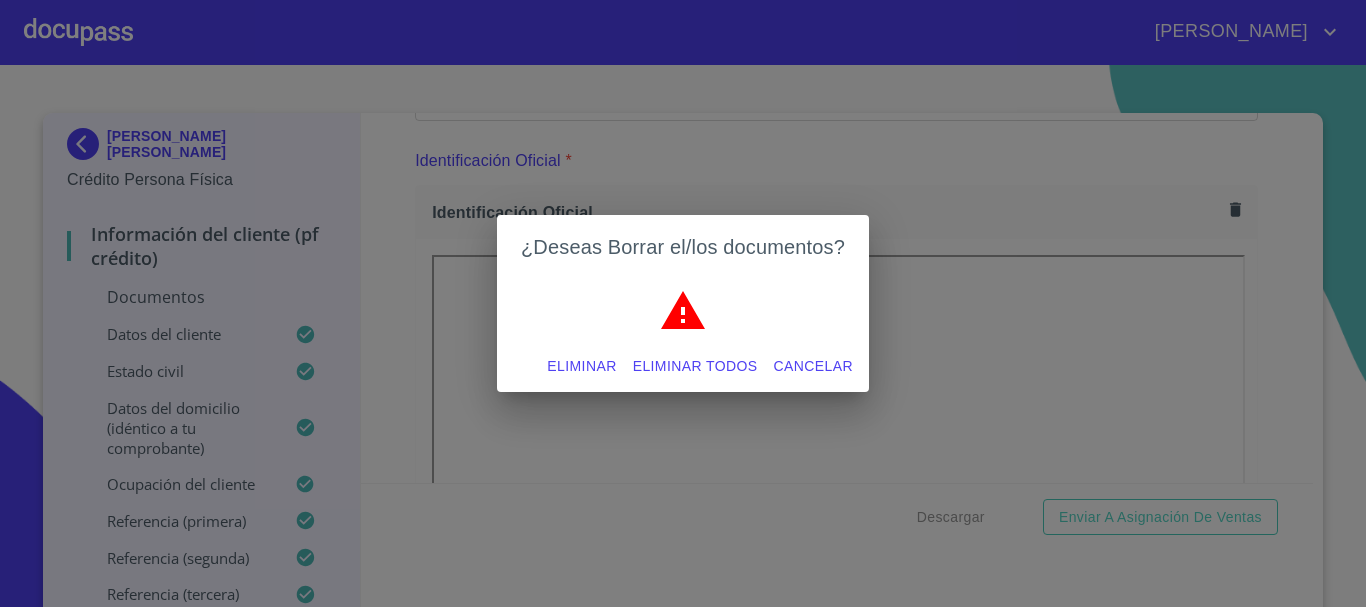 click on "Eliminar" at bounding box center [581, 366] 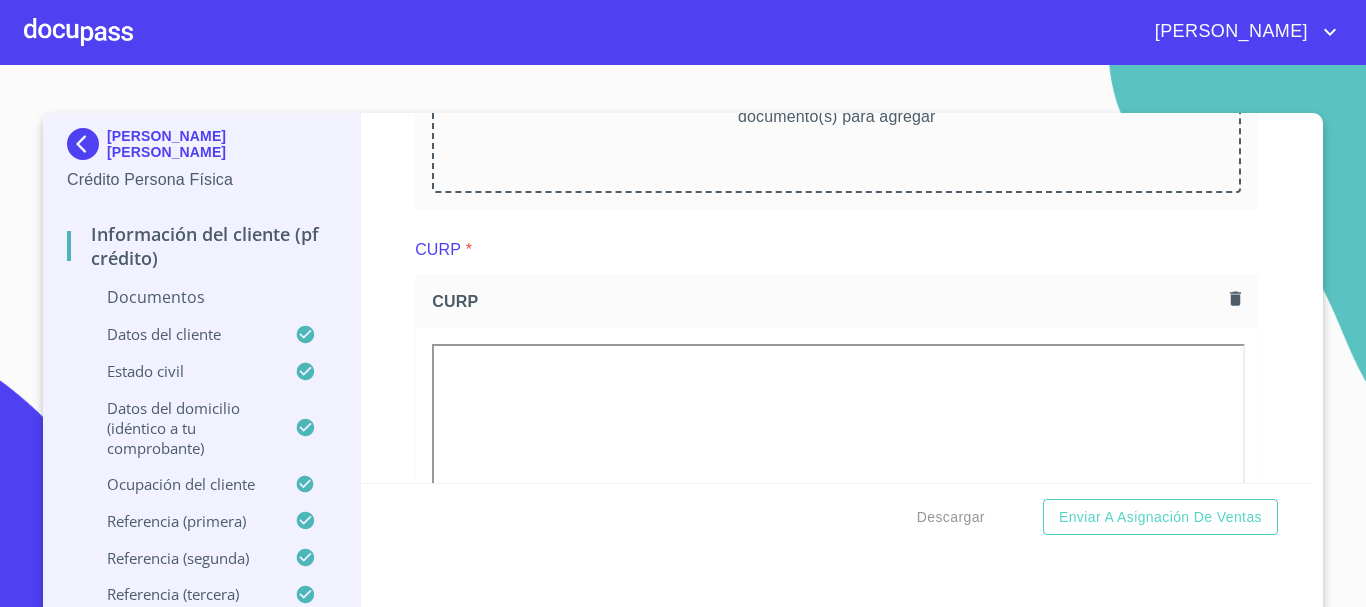 scroll, scrollTop: 1700, scrollLeft: 0, axis: vertical 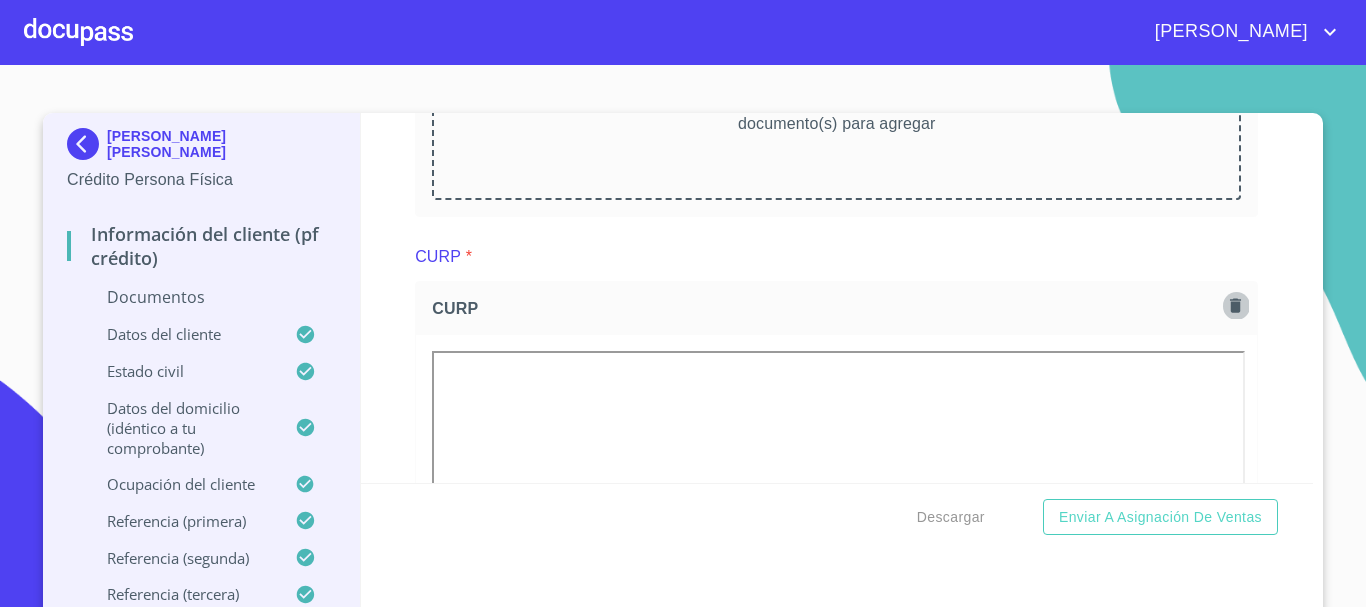 click 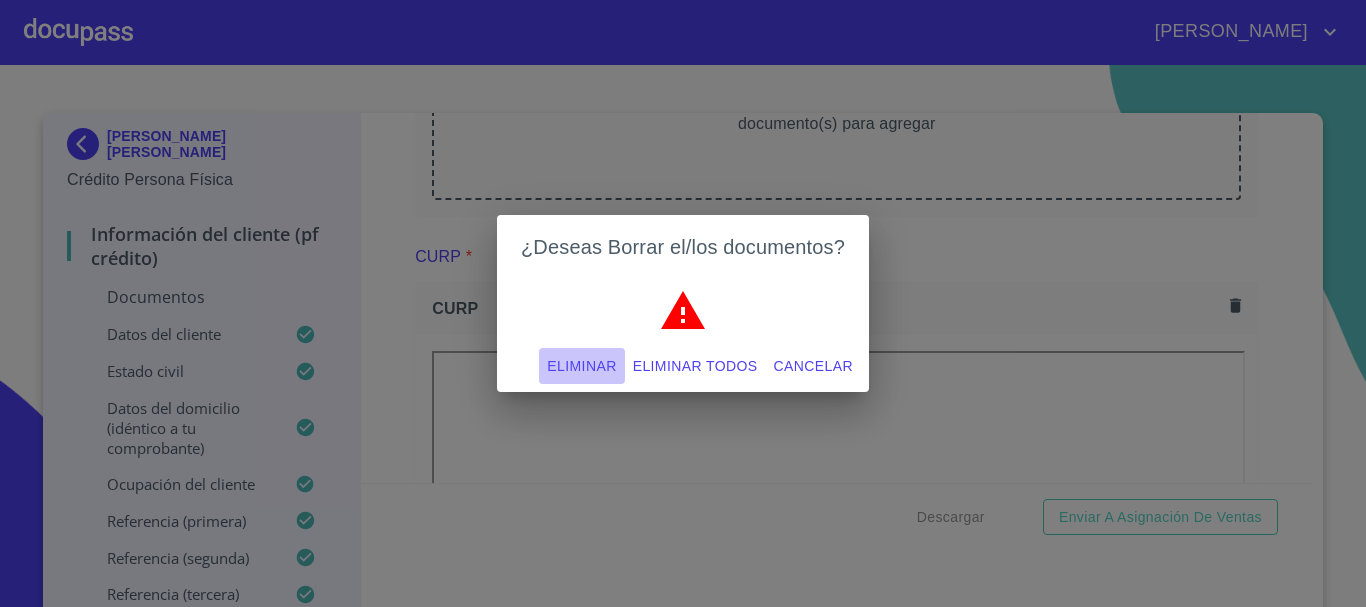 click on "Eliminar" at bounding box center [581, 366] 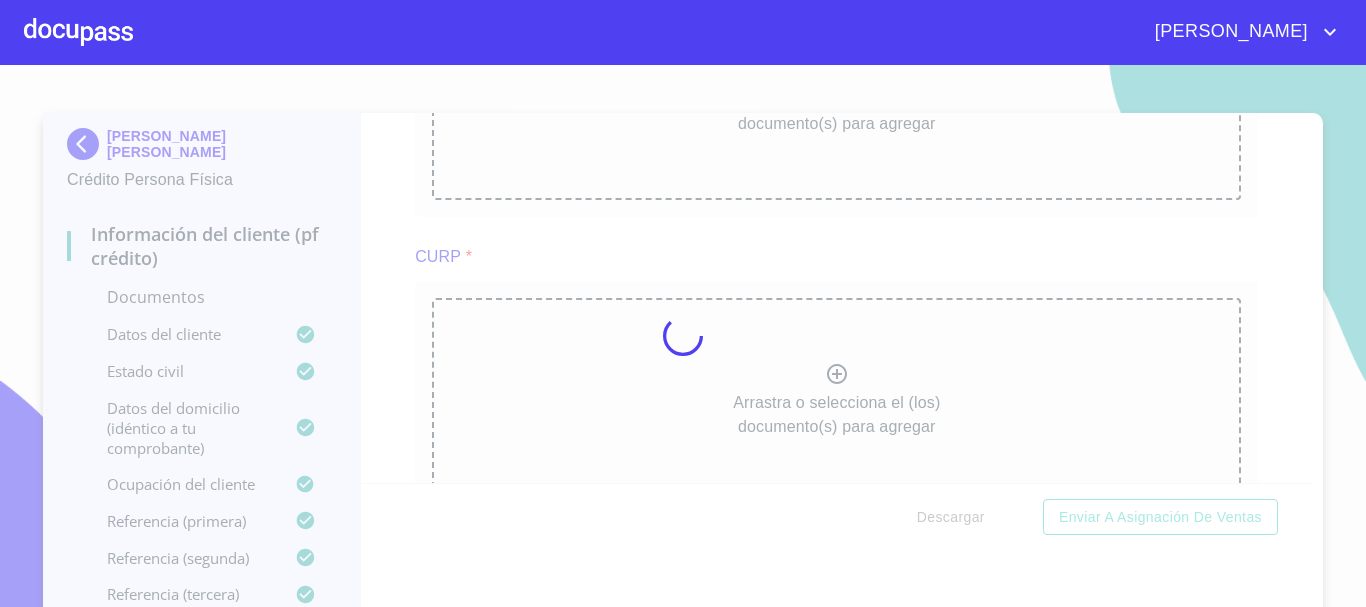 scroll, scrollTop: 22, scrollLeft: 0, axis: vertical 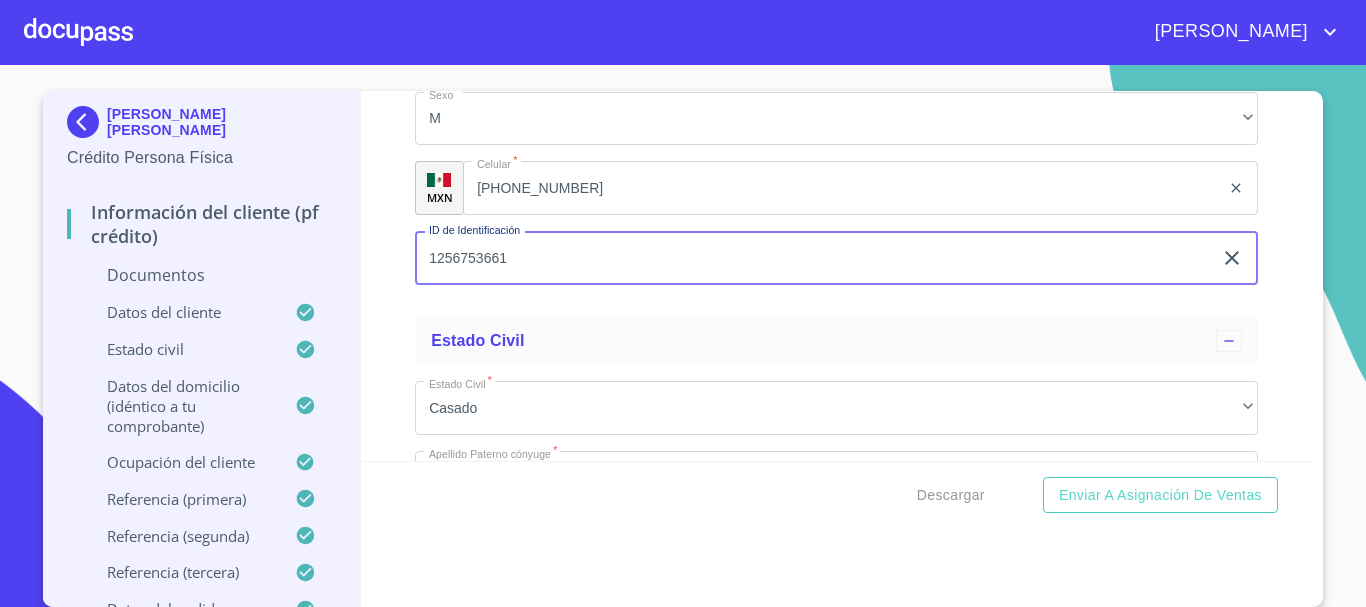 click on "1256753661" at bounding box center [813, 258] 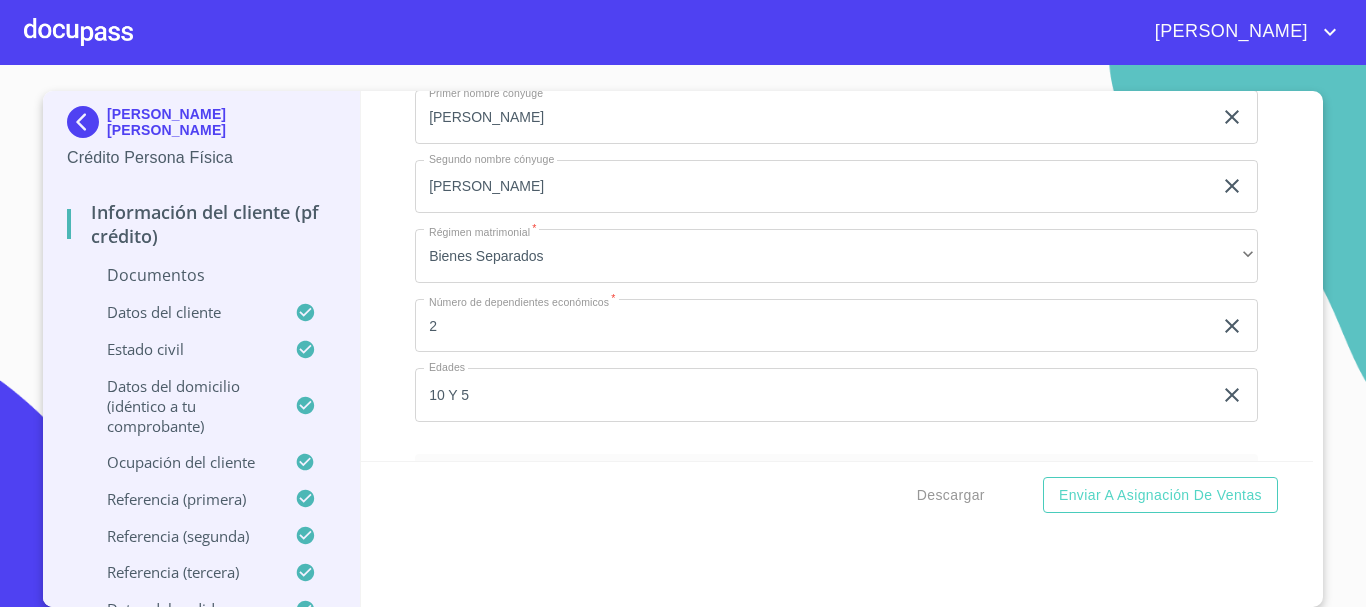 scroll, scrollTop: 3800, scrollLeft: 0, axis: vertical 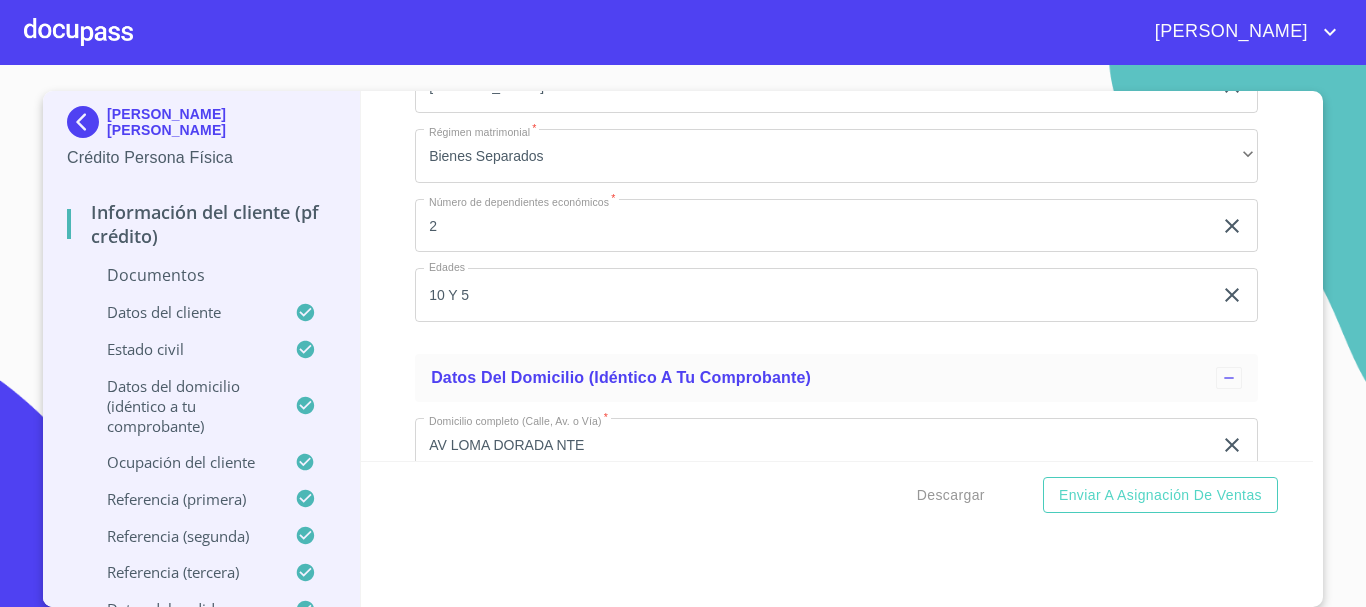 type 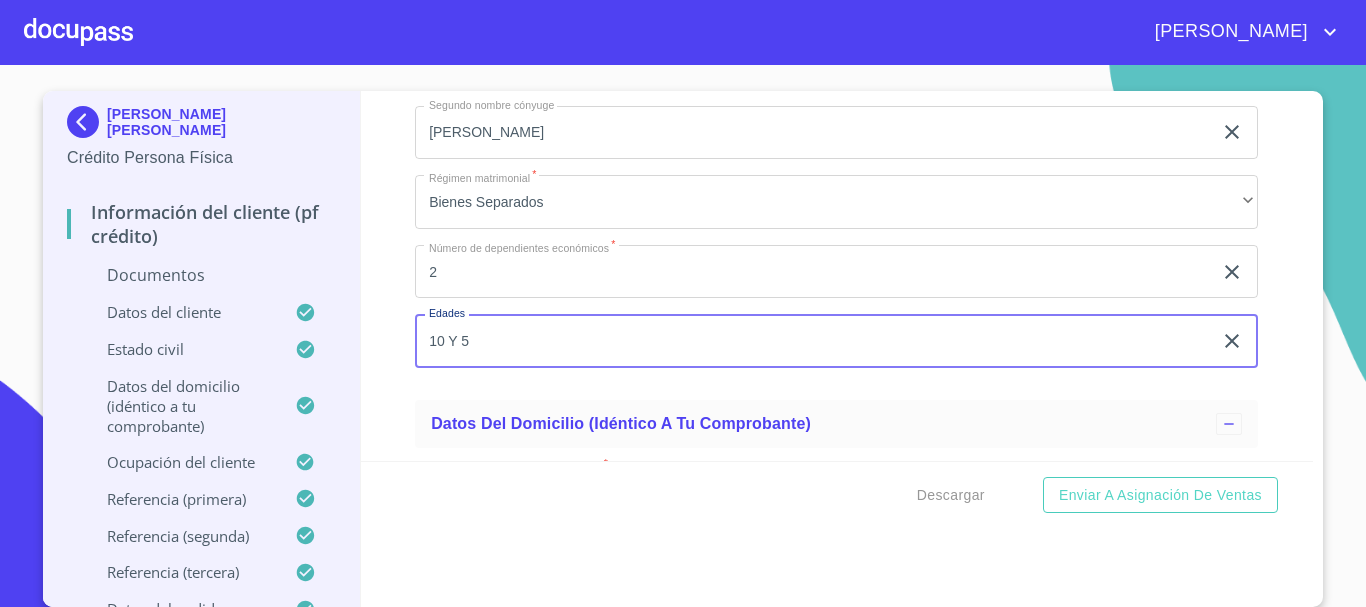 scroll, scrollTop: 3800, scrollLeft: 0, axis: vertical 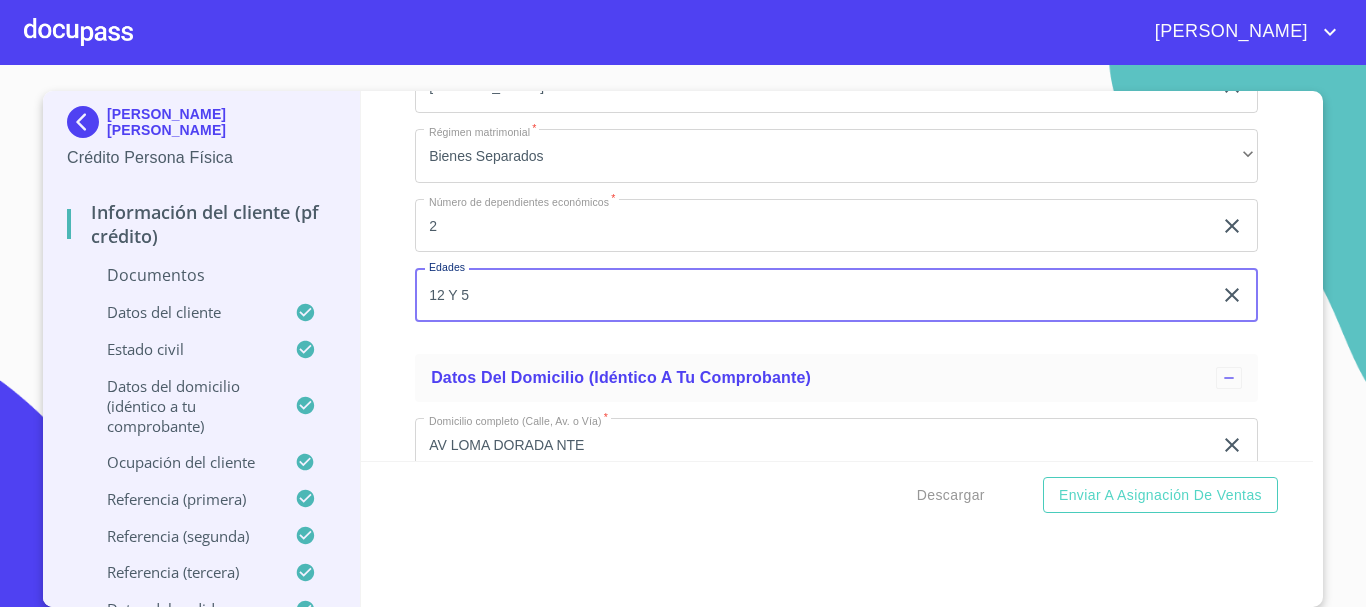 click on "12 Y 5" at bounding box center (813, 295) 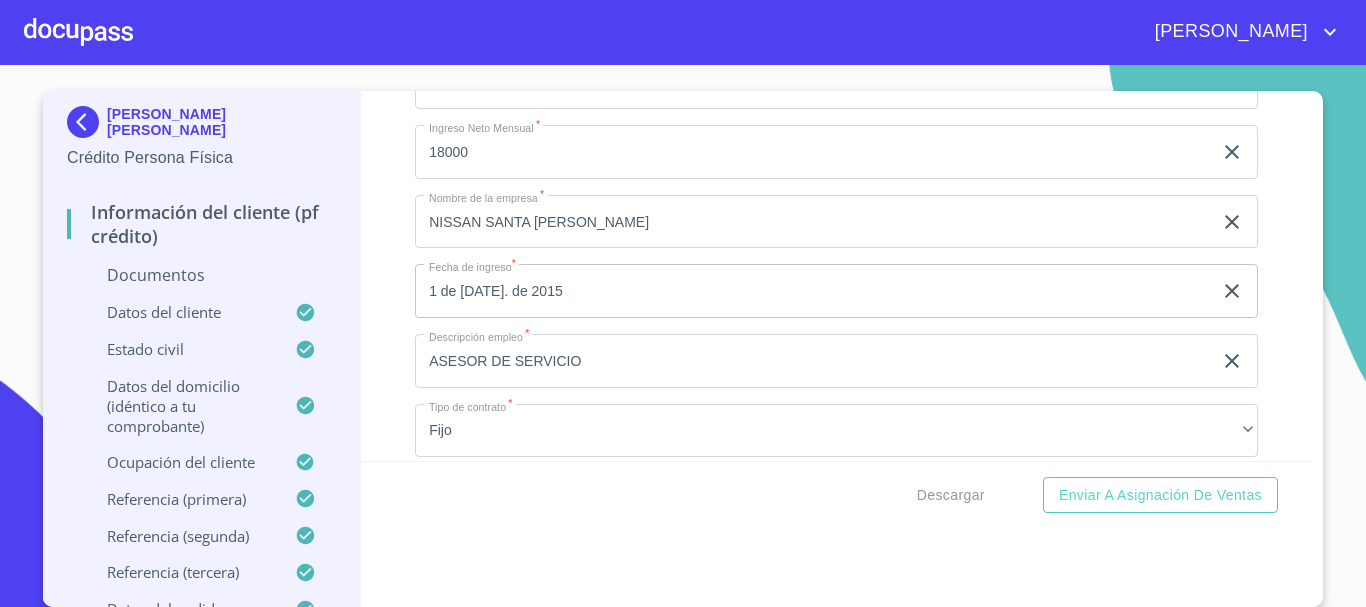 scroll, scrollTop: 5100, scrollLeft: 0, axis: vertical 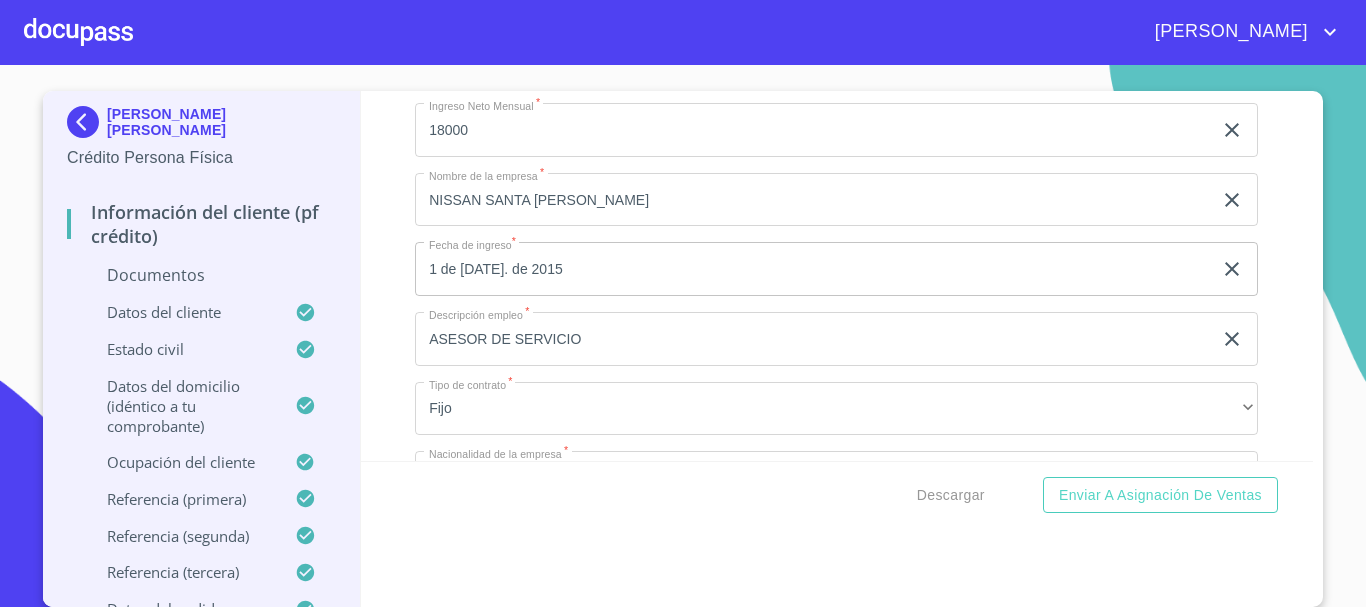 type on "12 Y 7" 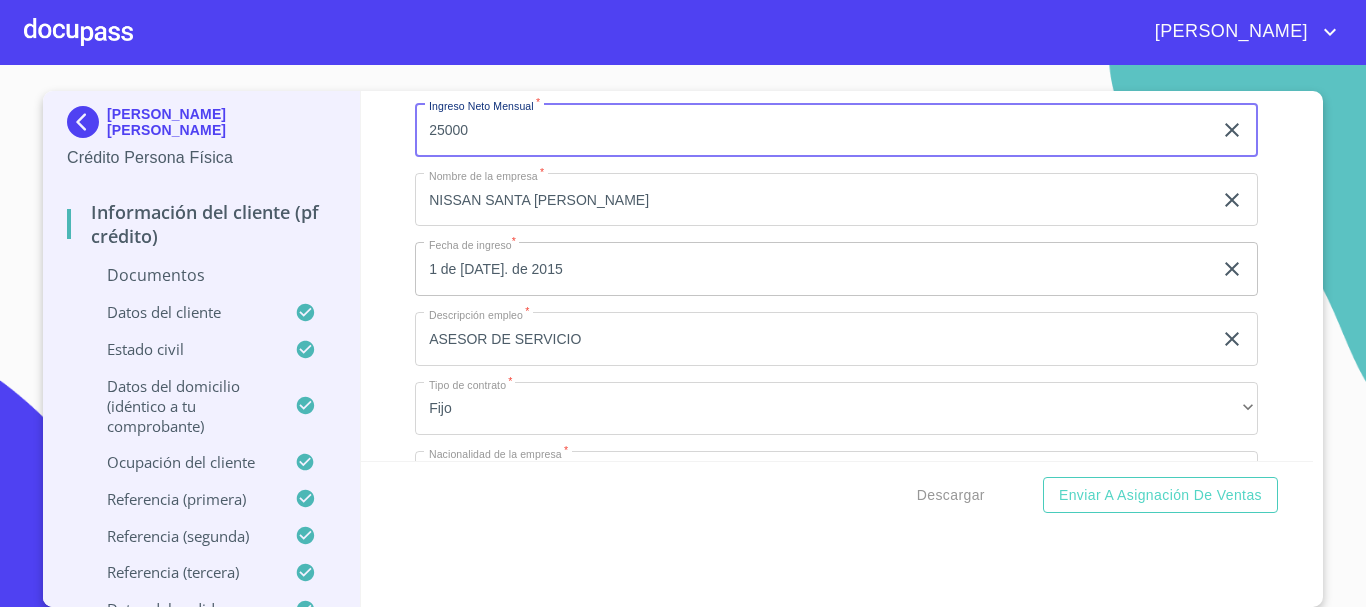 type on "25000" 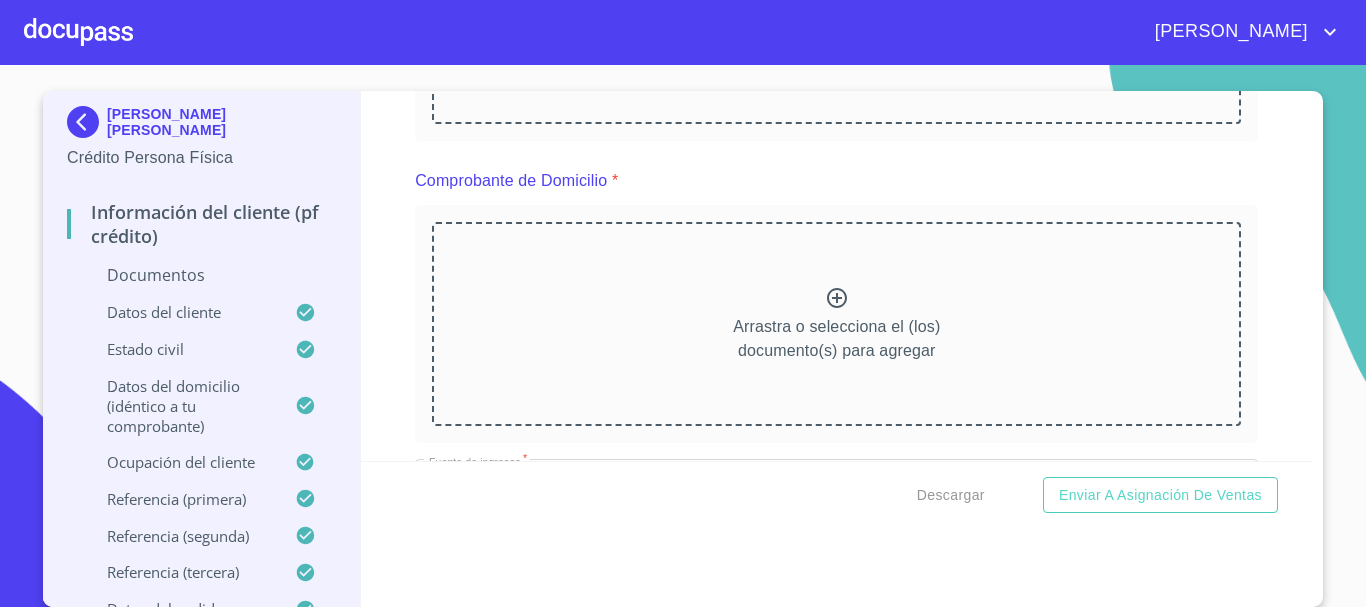 scroll, scrollTop: 0, scrollLeft: 0, axis: both 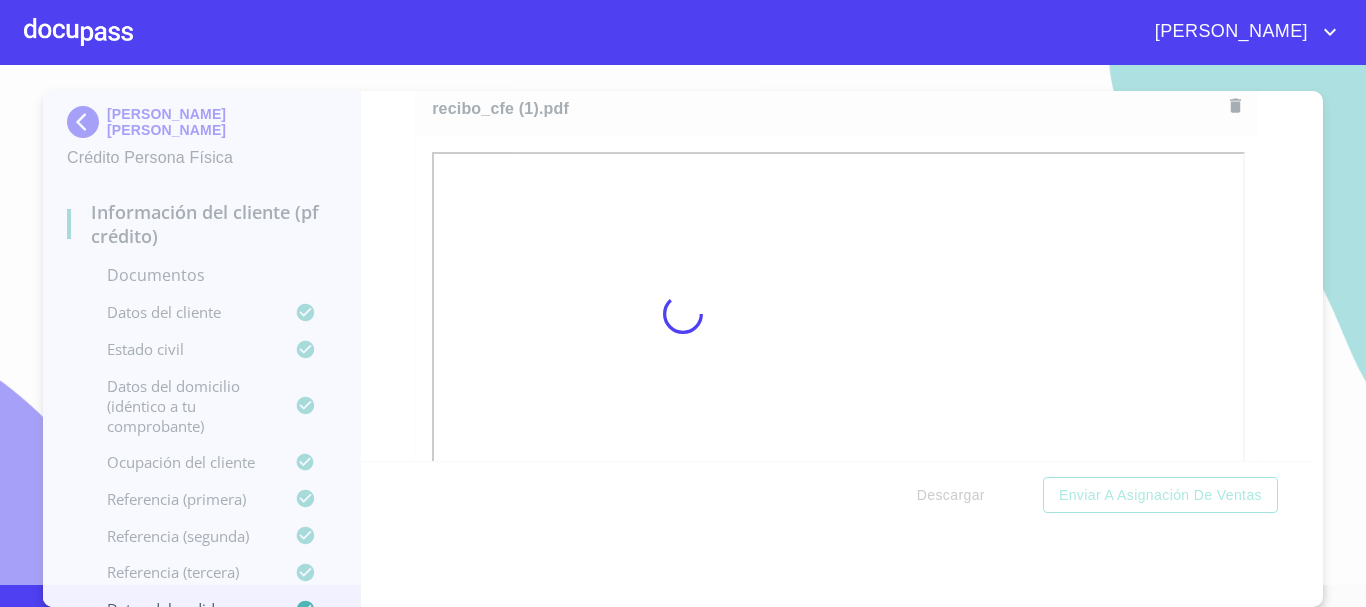 drag, startPoint x: 367, startPoint y: 232, endPoint x: 500, endPoint y: 247, distance: 133.84319 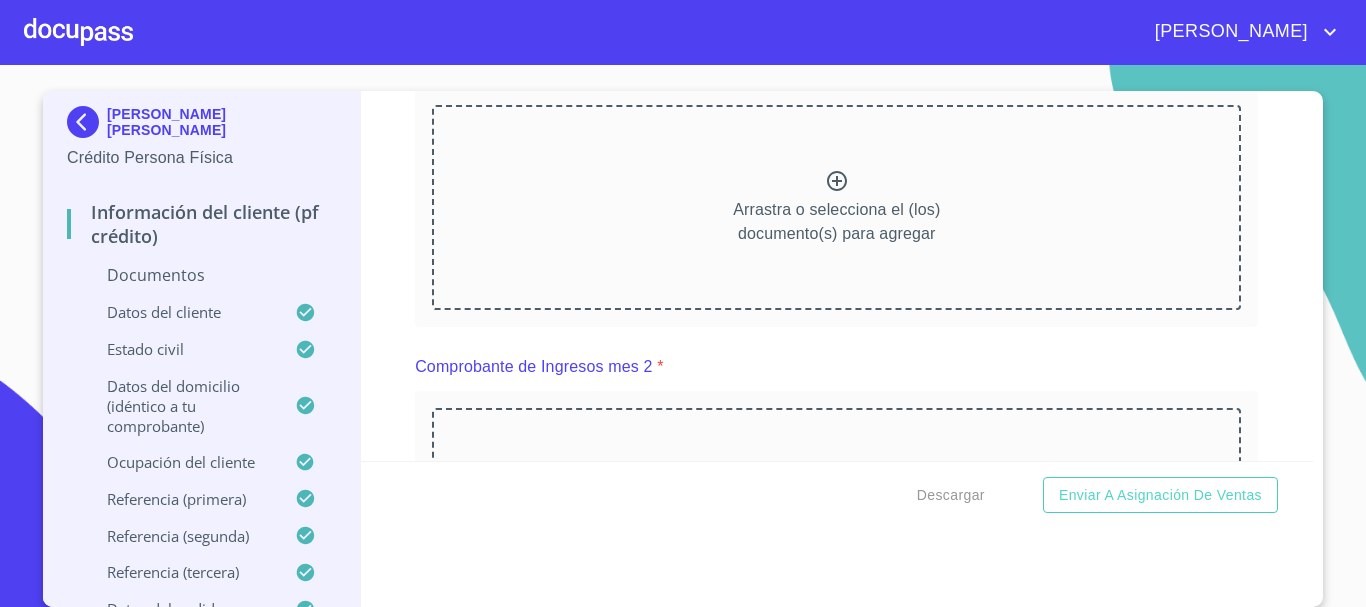 scroll, scrollTop: 2074, scrollLeft: 0, axis: vertical 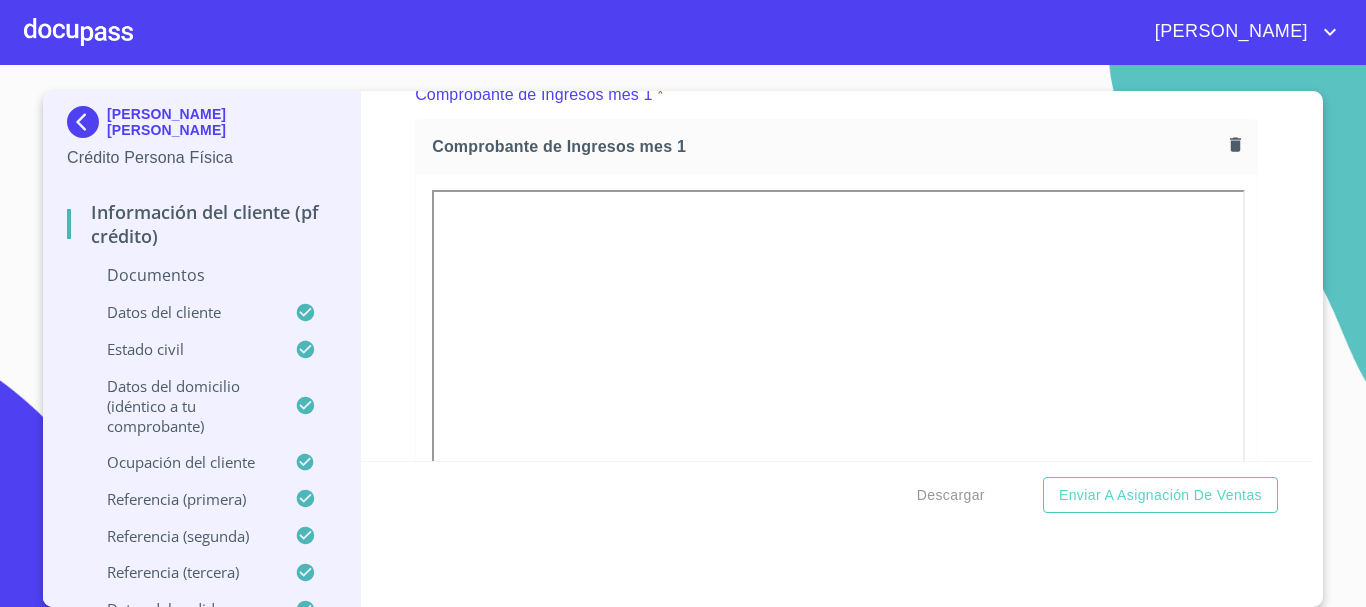 click on "Información del cliente (PF crédito)   Documentos Documento de identificación   * INE ​ Identificación Oficial * Identificación Oficial Identificación Oficial Comprobante de Domicilio * Comprobante de Domicilio Comprobante de Domicilio Fuente de ingresos   * Independiente/Dueño de negocio/Persona Moral ​ Comprobante de Ingresos mes 1 * Comprobante de Ingresos mes 1 Comprobante de Ingresos mes 1 Comprobante de Ingresos mes 2 * Arrastra o selecciona el (los) documento(s) para agregar Comprobante de Ingresos mes 3 * Arrastra o selecciona el (los) documento(s) para agregar CURP * Arrastra o selecciona el (los) documento(s) para agregar Constancia de situación fiscal Arrastra o selecciona el (los) documento(s) para agregar Datos del cliente Apellido Paterno   * MADRIGAL ​ Apellido Materno   * HERNANDEZ ​ Primer nombre   * DANIEL ​ Segundo Nombre ALEJANDRO ​ Fecha de nacimiento * 23 de jul. de 1986 ​ Nacionalidad   * Mexicana ​ País de nacimiento   * MEXICO ​   * Jalisco *" at bounding box center (837, 276) 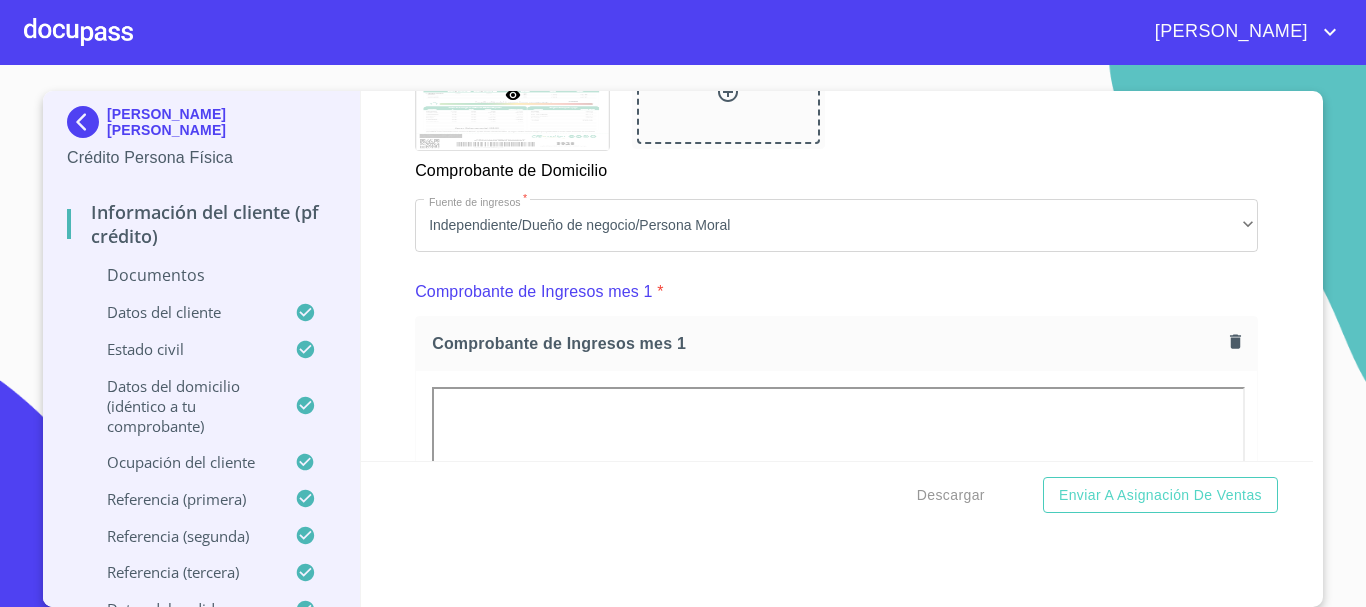 scroll, scrollTop: 1803, scrollLeft: 0, axis: vertical 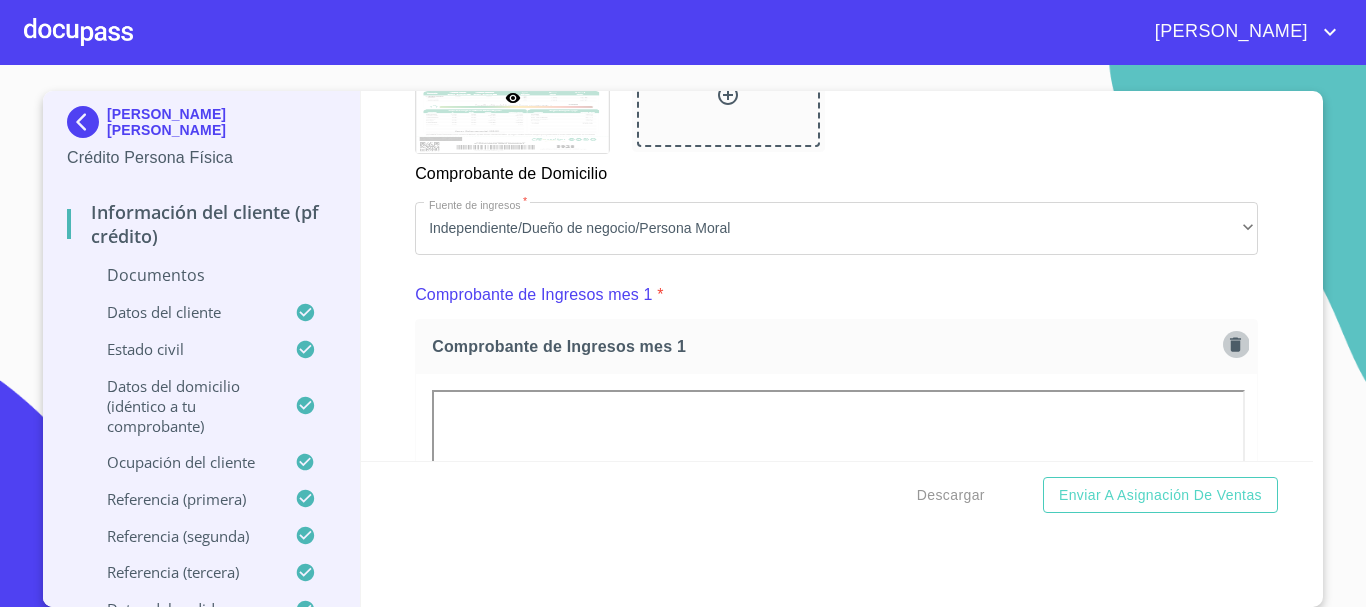 click 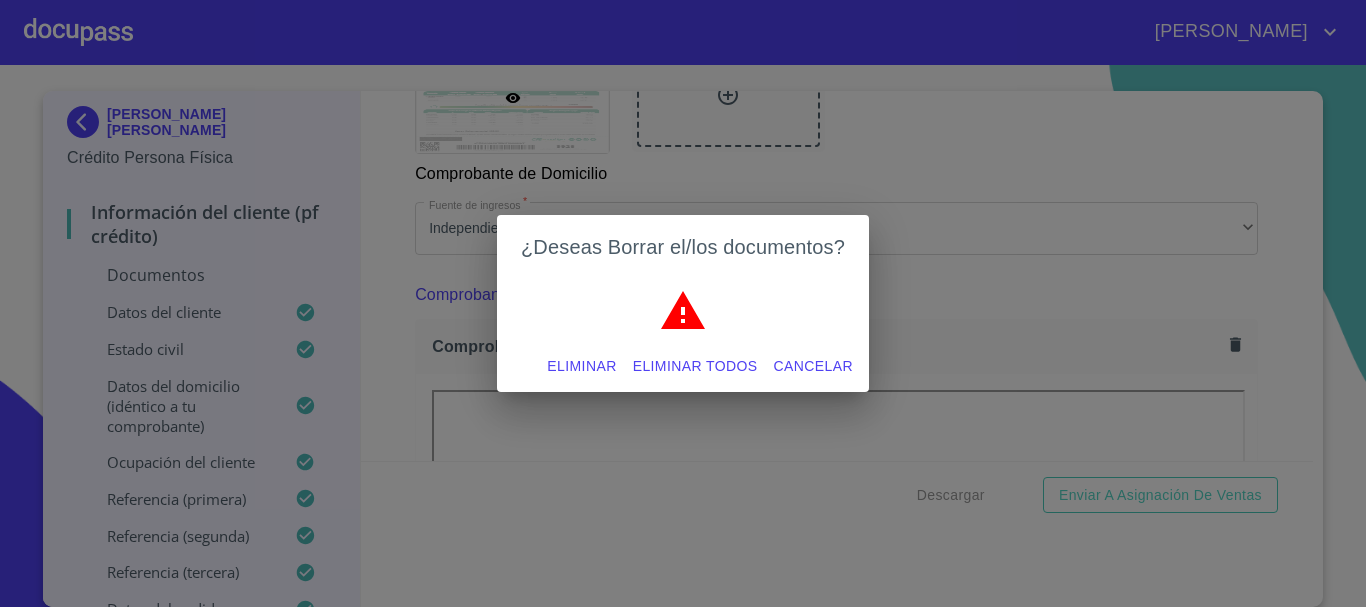 click on "Eliminar" at bounding box center [581, 366] 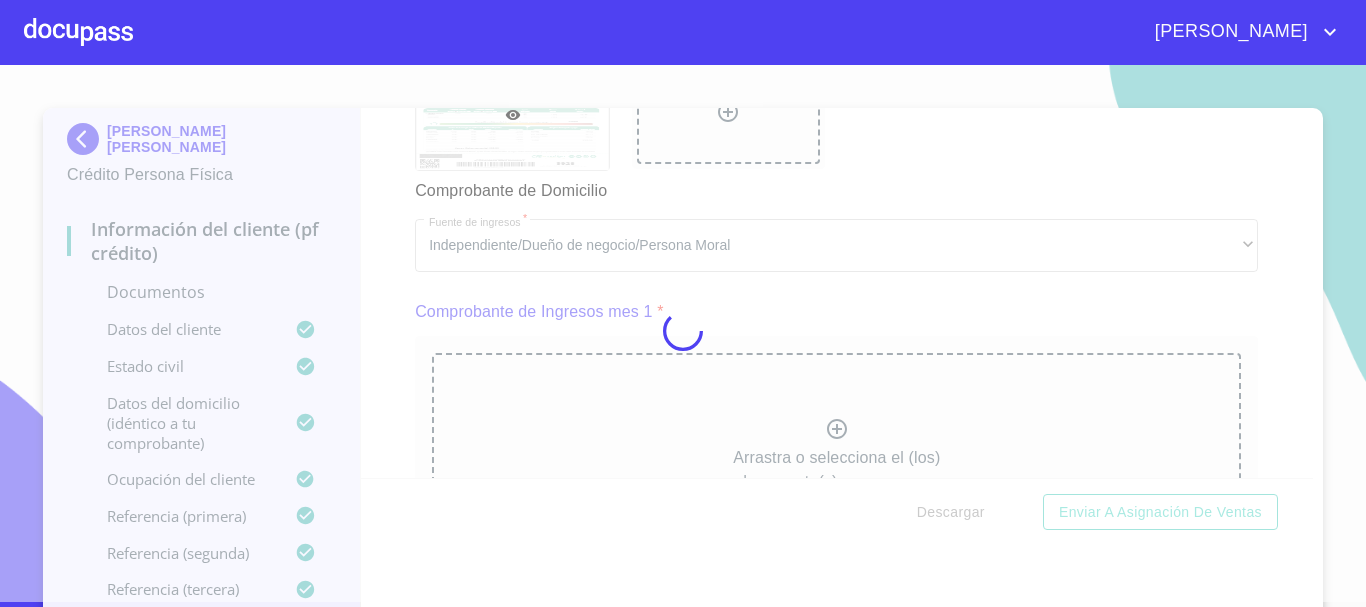 scroll, scrollTop: 0, scrollLeft: 0, axis: both 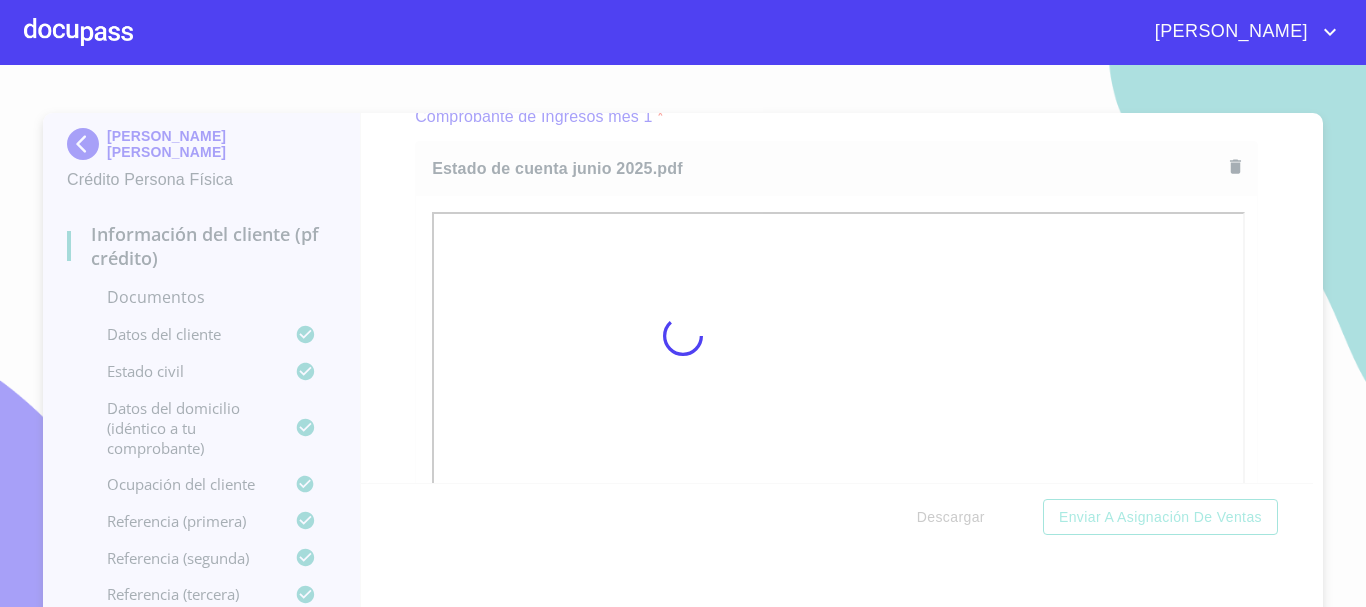 click at bounding box center [683, 336] 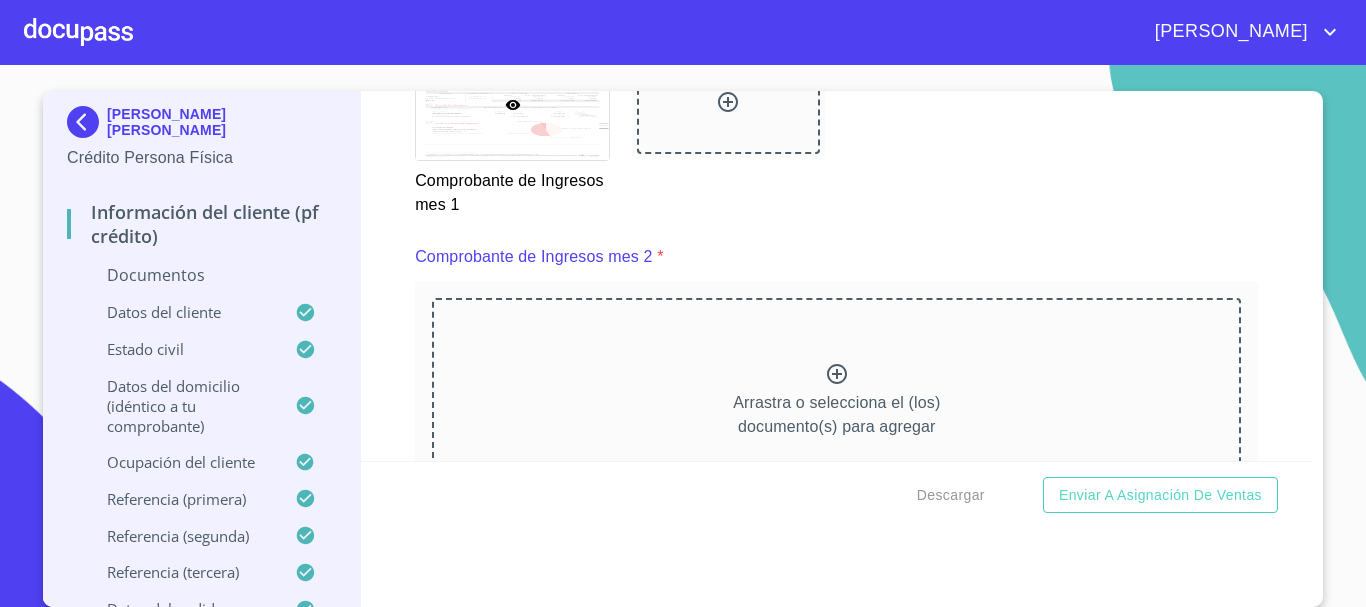 scroll, scrollTop: 2903, scrollLeft: 0, axis: vertical 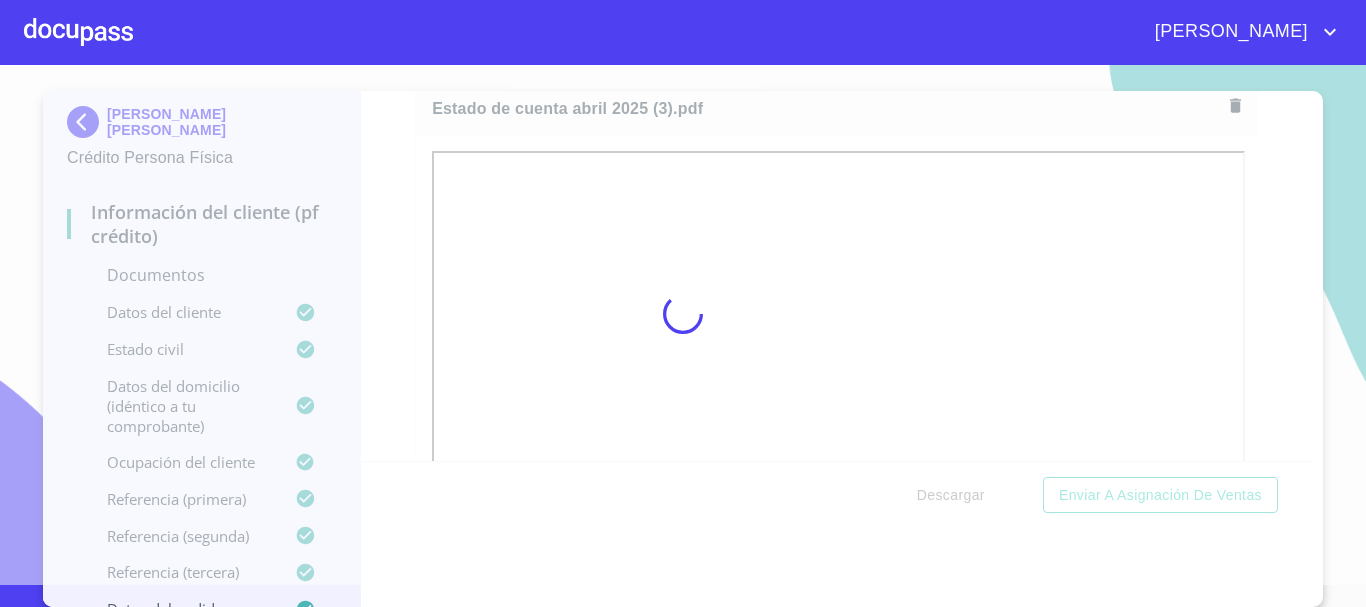click at bounding box center [683, 314] 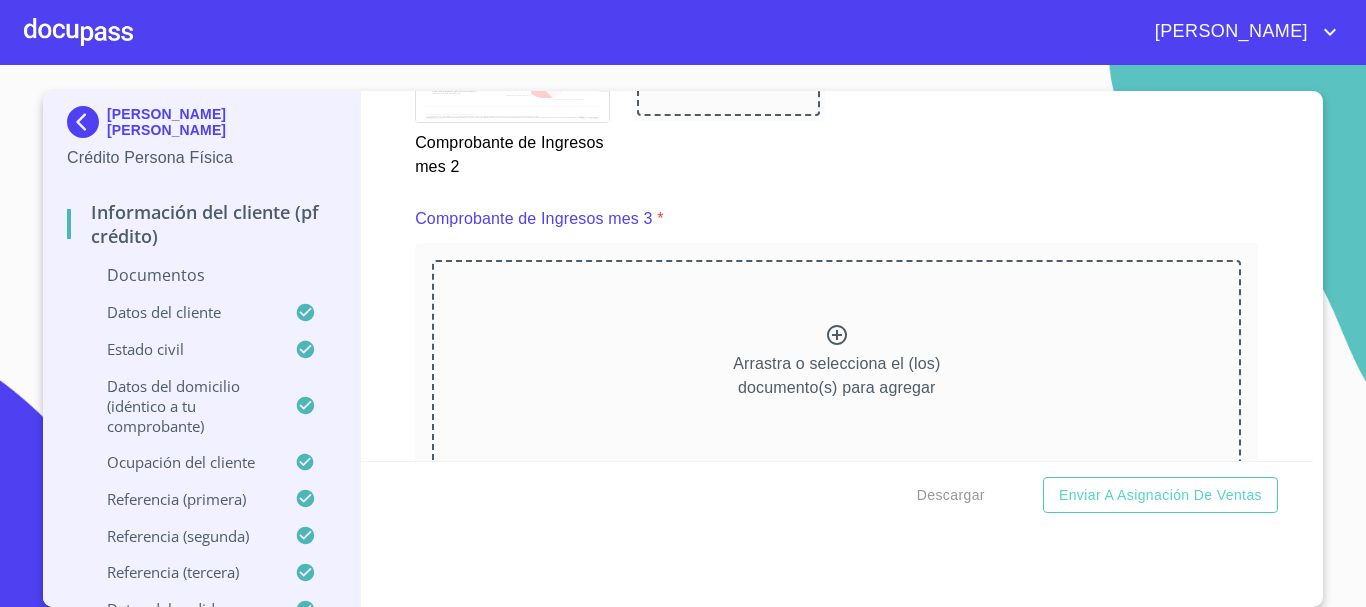 scroll, scrollTop: 3703, scrollLeft: 0, axis: vertical 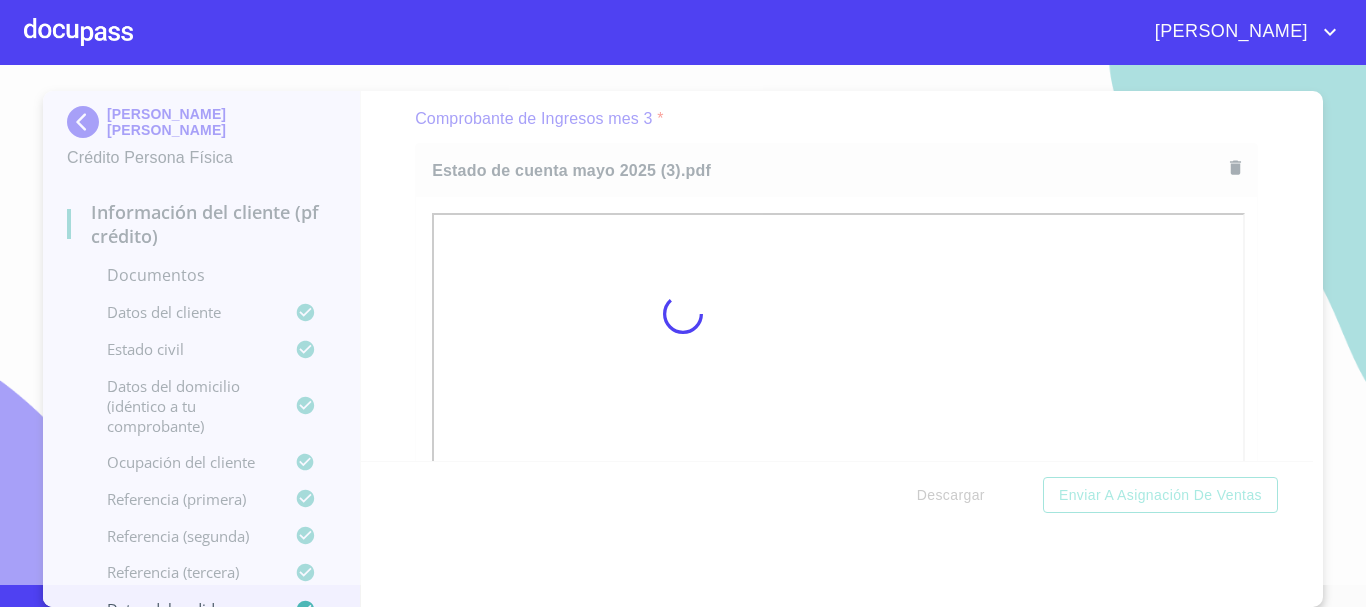 click at bounding box center [683, 314] 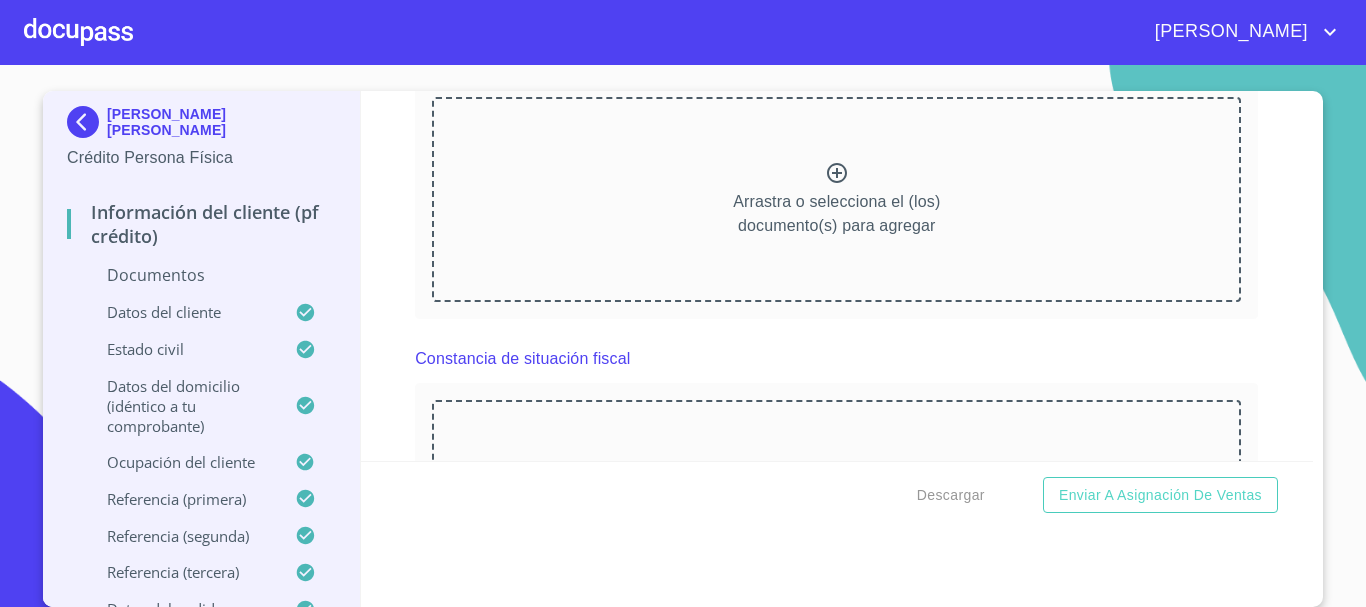 scroll, scrollTop: 3907, scrollLeft: 0, axis: vertical 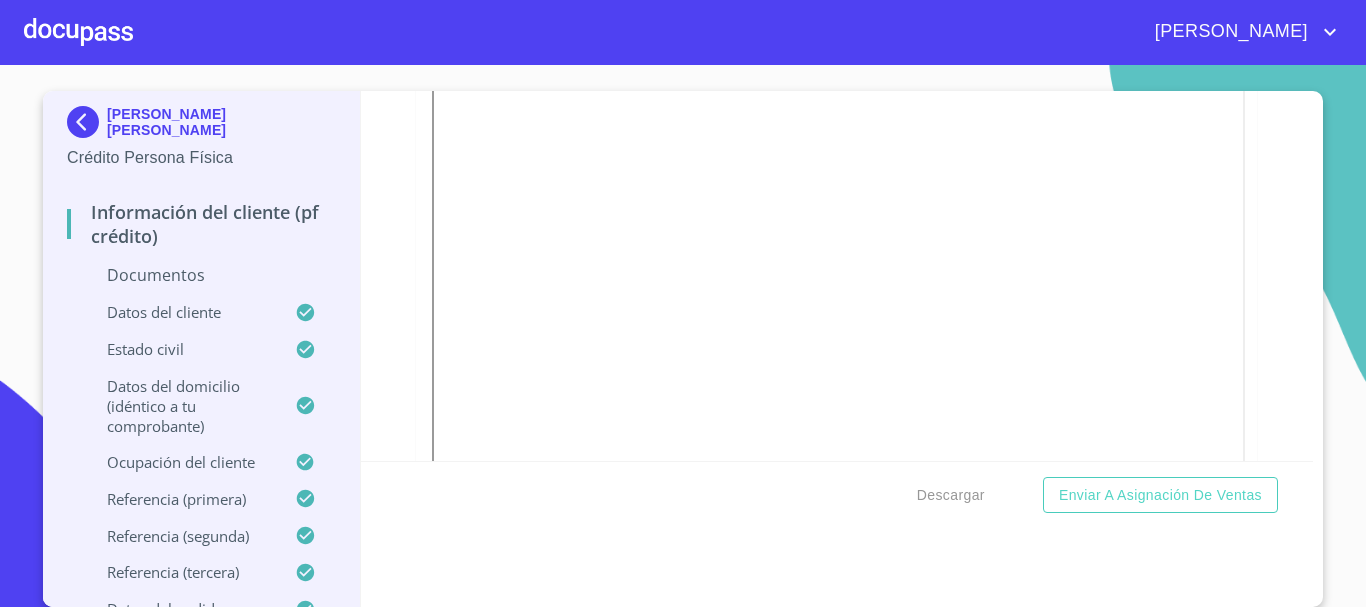 click on "Información del cliente (PF crédito)   Documentos Documento de identificación   * INE ​ Identificación Oficial * Identificación Oficial Identificación Oficial Comprobante de Domicilio * Comprobante de Domicilio Comprobante de Domicilio Fuente de ingresos   * Independiente/Dueño de negocio/Persona Moral ​ Comprobante de Ingresos mes 1 * Comprobante de Ingresos mes 1 Comprobante de Ingresos mes 1 Comprobante de Ingresos mes 2 * Comprobante de Ingresos mes 2 Comprobante de Ingresos mes 2 Comprobante de Ingresos mes 3 * Comprobante de Ingresos mes 3 Comprobante de Ingresos mes 3 CURP * Arrastra o selecciona el (los) documento(s) para agregar Constancia de situación fiscal Arrastra o selecciona el (los) documento(s) para agregar Datos del cliente Apellido Paterno   * MADRIGAL ​ Apellido Materno   * HERNANDEZ ​ Primer nombre   * DANIEL ​ Segundo Nombre ALEJANDRO ​ Fecha de nacimiento * 23 de jul. de 1986 ​ Nacionalidad   * Mexicana ​ País de nacimiento   * MEXICO ​   * ​" at bounding box center (837, 276) 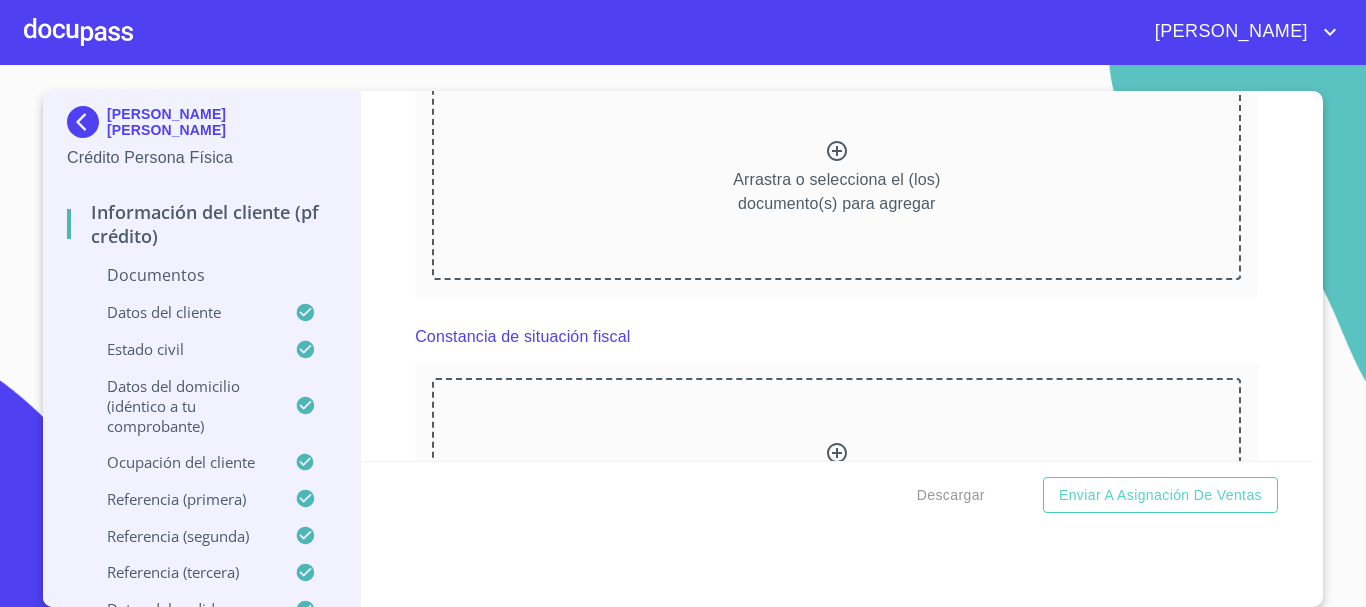 scroll, scrollTop: 4707, scrollLeft: 0, axis: vertical 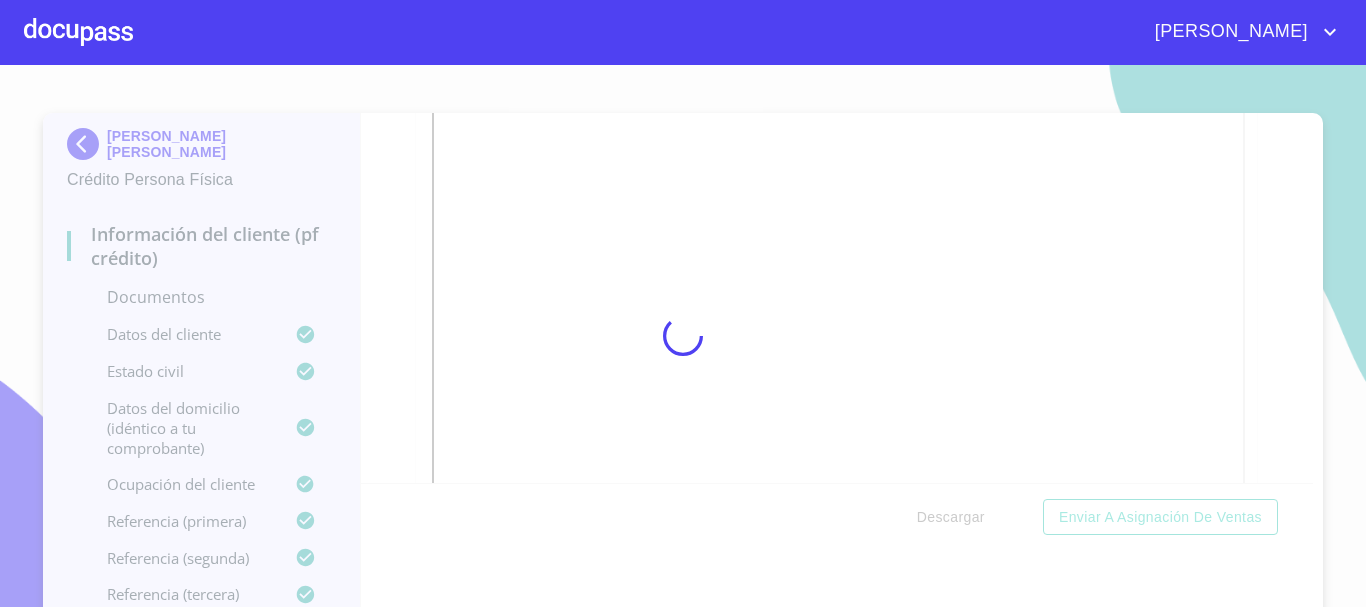 click at bounding box center [683, 336] 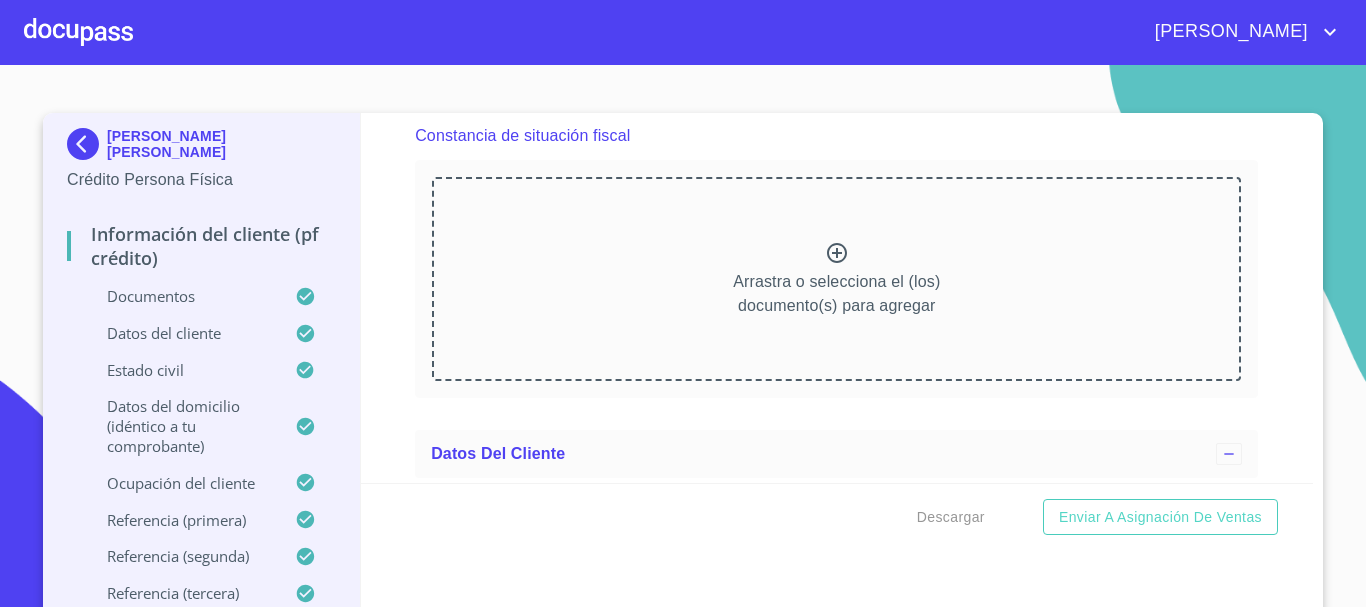 scroll, scrollTop: 4769, scrollLeft: 0, axis: vertical 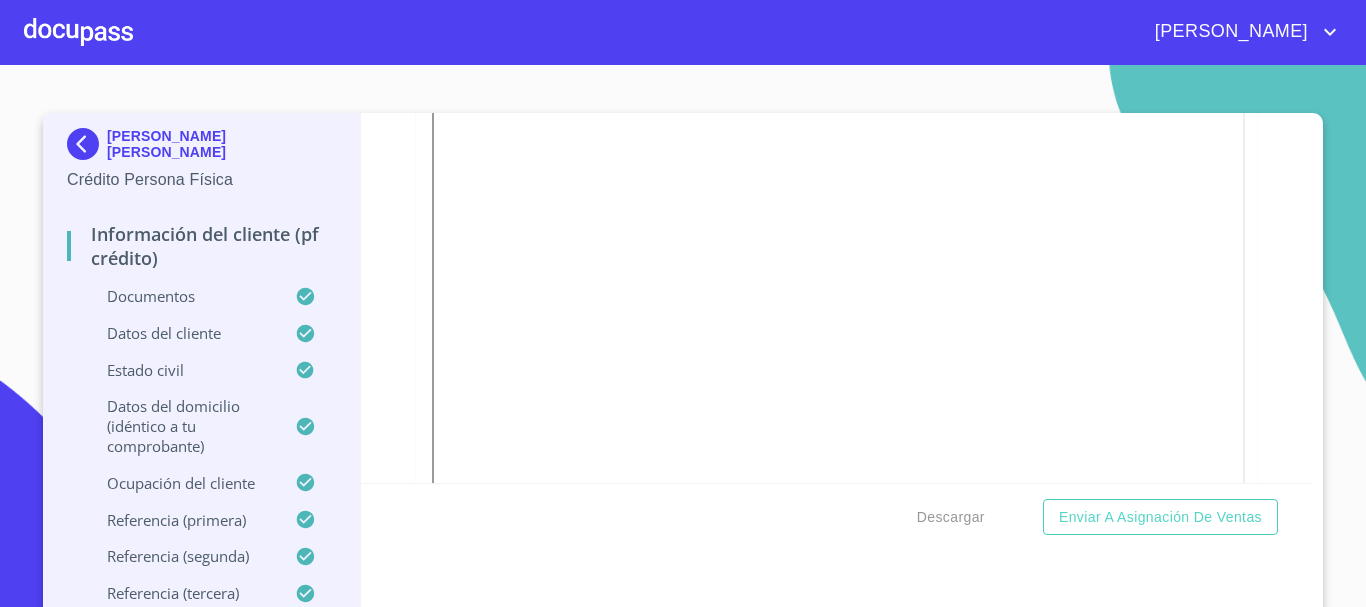 click on "Información del cliente (PF crédito)   Documentos Documento de identificación   * INE ​ Identificación Oficial * Identificación Oficial Identificación Oficial Comprobante de Domicilio * Comprobante de Domicilio Comprobante de Domicilio Fuente de ingresos   * Independiente/Dueño de negocio/Persona Moral ​ Comprobante de Ingresos mes 1 * Comprobante de Ingresos mes 1 Comprobante de Ingresos mes 1 Comprobante de Ingresos mes 2 * Comprobante de Ingresos mes 2 Comprobante de Ingresos mes 2 Comprobante de Ingresos mes 3 * Comprobante de Ingresos mes 3 Comprobante de Ingresos mes 3 CURP * CURP CURP Constancia de situación fiscal Arrastra o selecciona el (los) documento(s) para agregar Datos del cliente Apellido Paterno   * MADRIGAL ​ Apellido Materno   * HERNANDEZ ​ Primer nombre   * DANIEL ​ Segundo Nombre ALEJANDRO ​ Fecha de nacimiento * 23 de jul. de 1986 ​ Nacionalidad   * Mexicana ​ País de nacimiento   * MEXICO ​ Estado de nacimiento   * Jalisco ​ CURP   * ​ *" at bounding box center [837, 298] 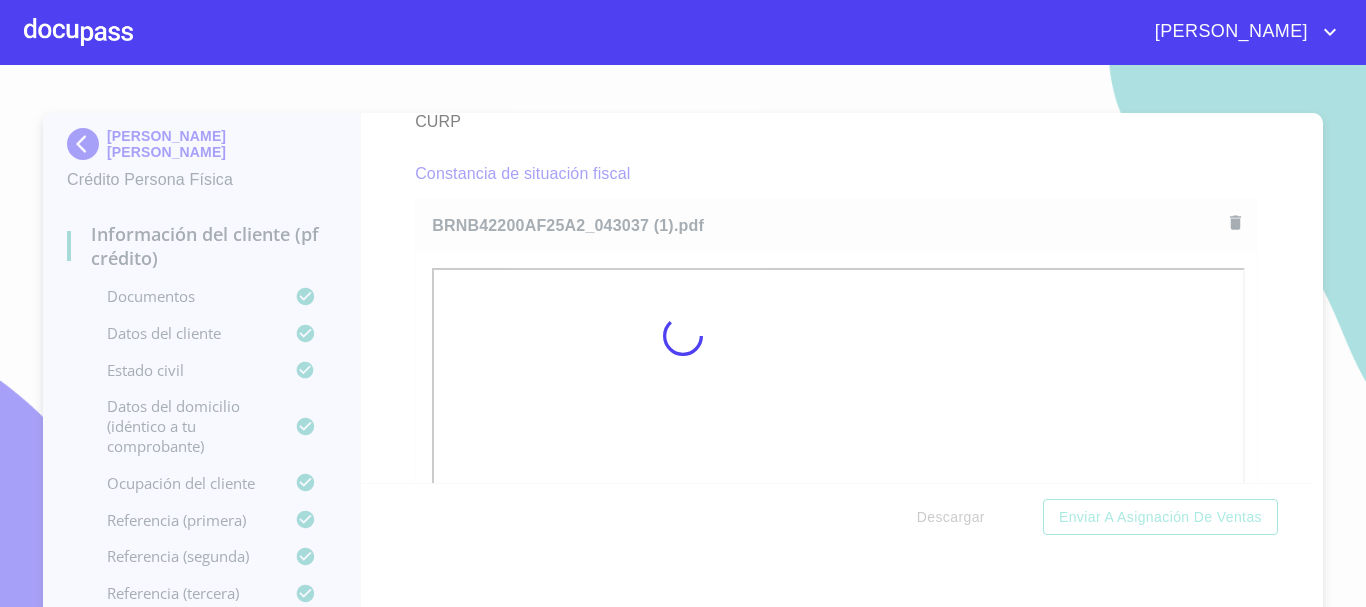 scroll, scrollTop: 5426, scrollLeft: 0, axis: vertical 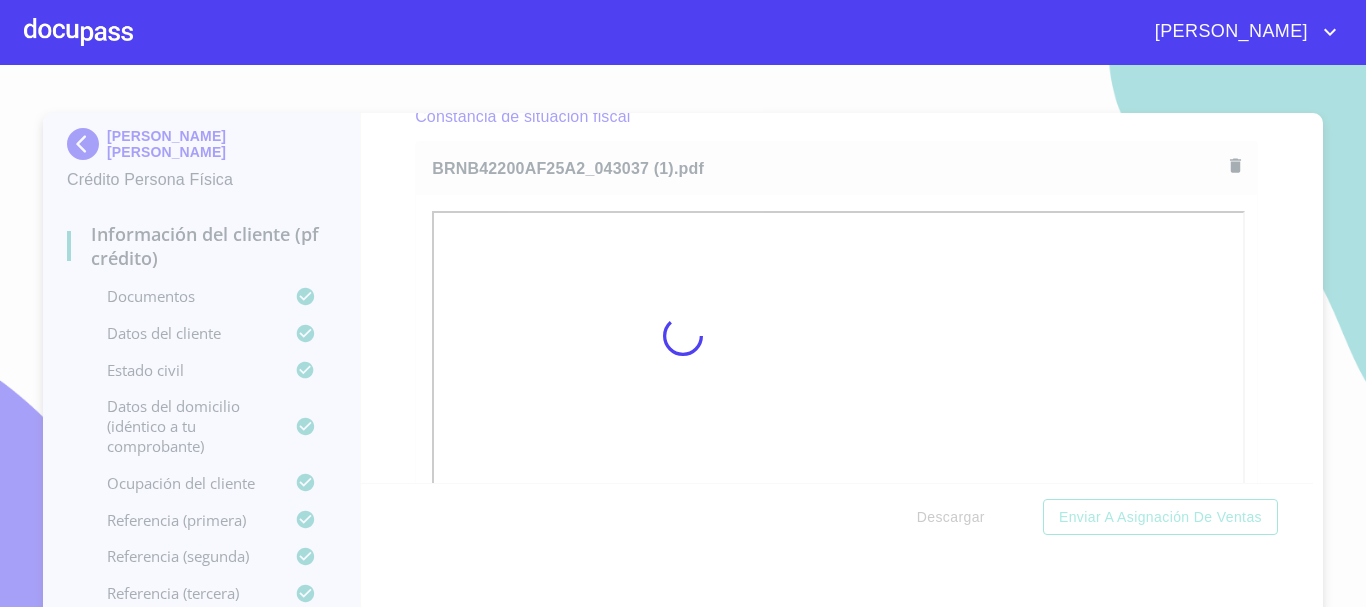 click at bounding box center (683, 336) 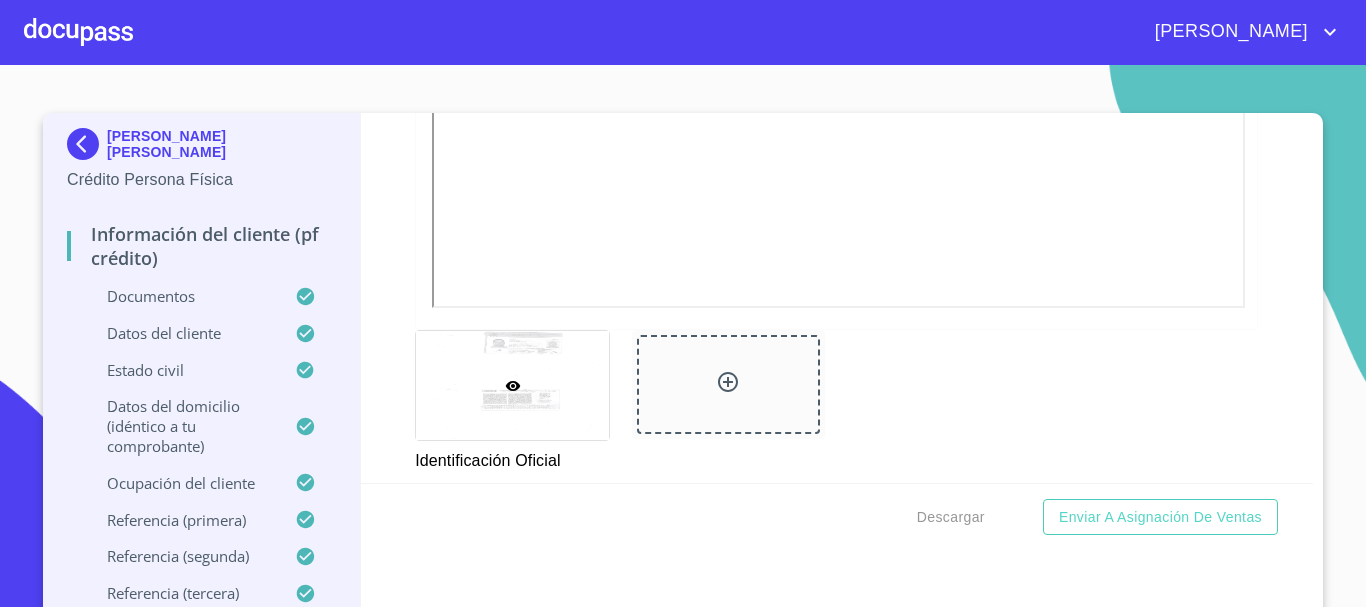 scroll, scrollTop: 900, scrollLeft: 0, axis: vertical 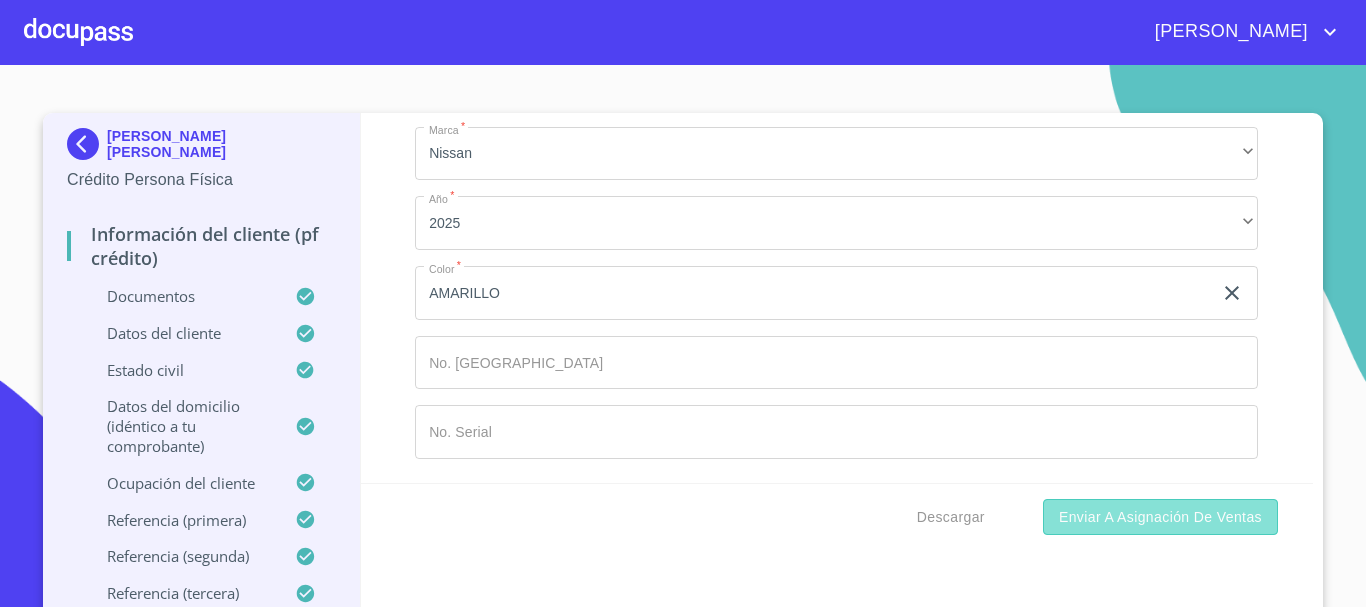 click on "Enviar a Asignación de Ventas" at bounding box center (1160, 517) 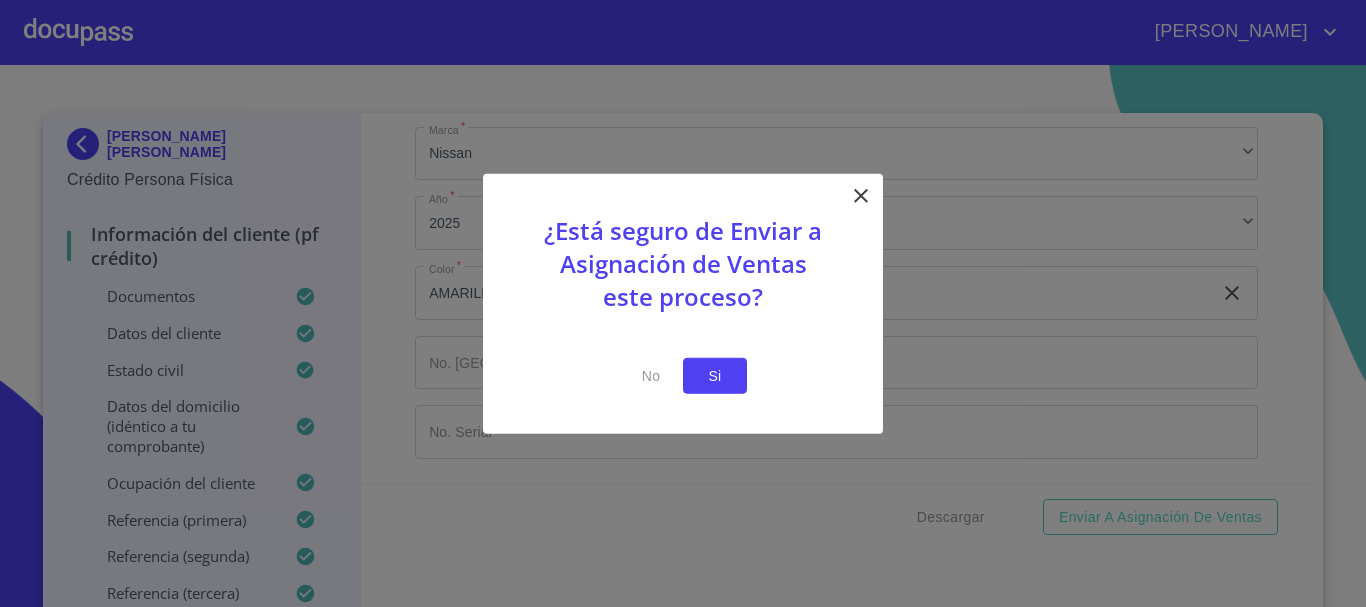 click on "Si" at bounding box center (715, 375) 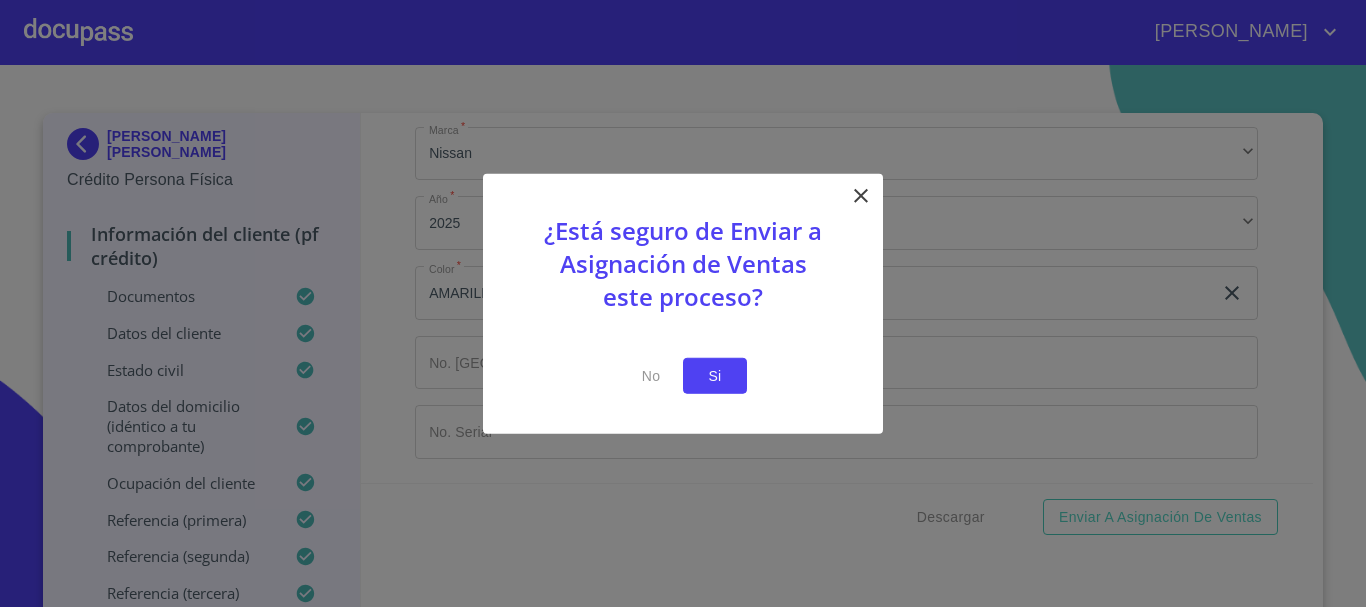click on "Si" at bounding box center [715, 375] 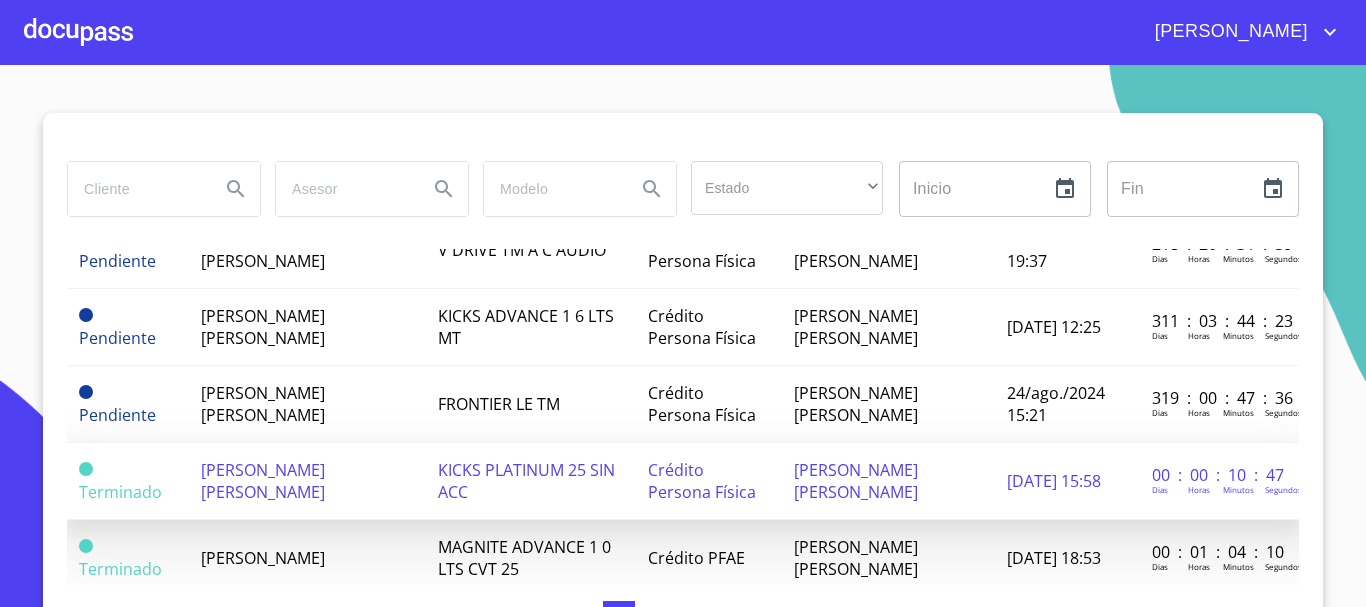 scroll, scrollTop: 600, scrollLeft: 0, axis: vertical 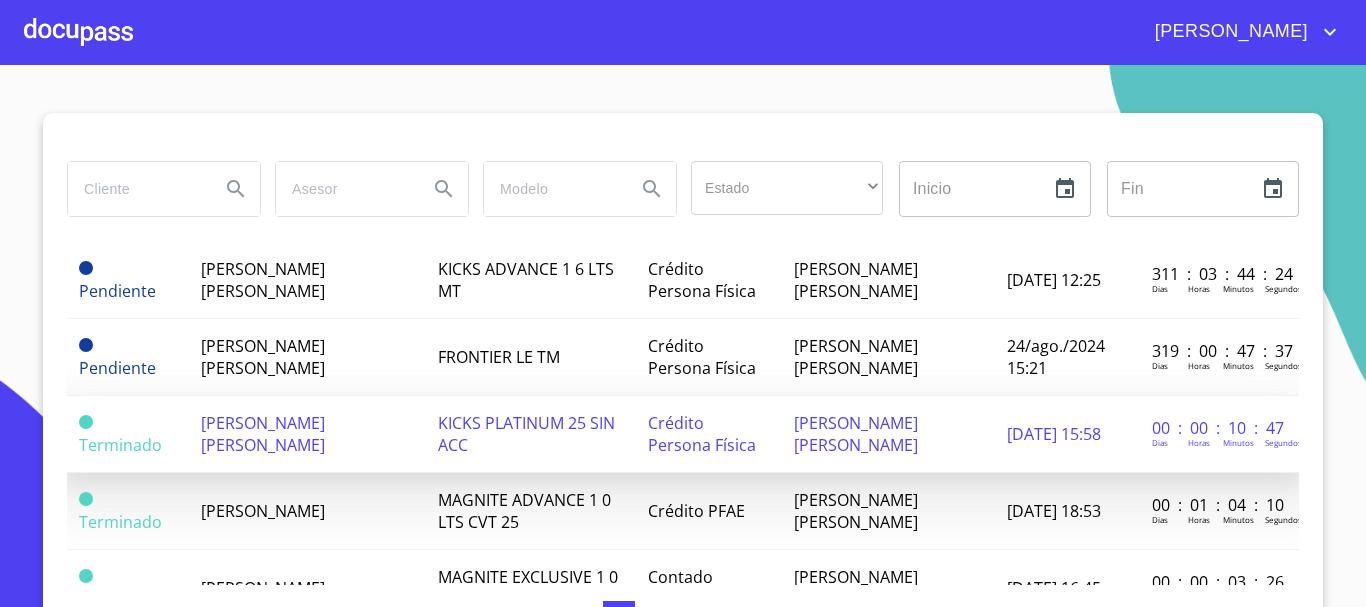 click on "DANIEL ALEJANDRO MADRIGAL HERNANDEZ" at bounding box center [308, 434] 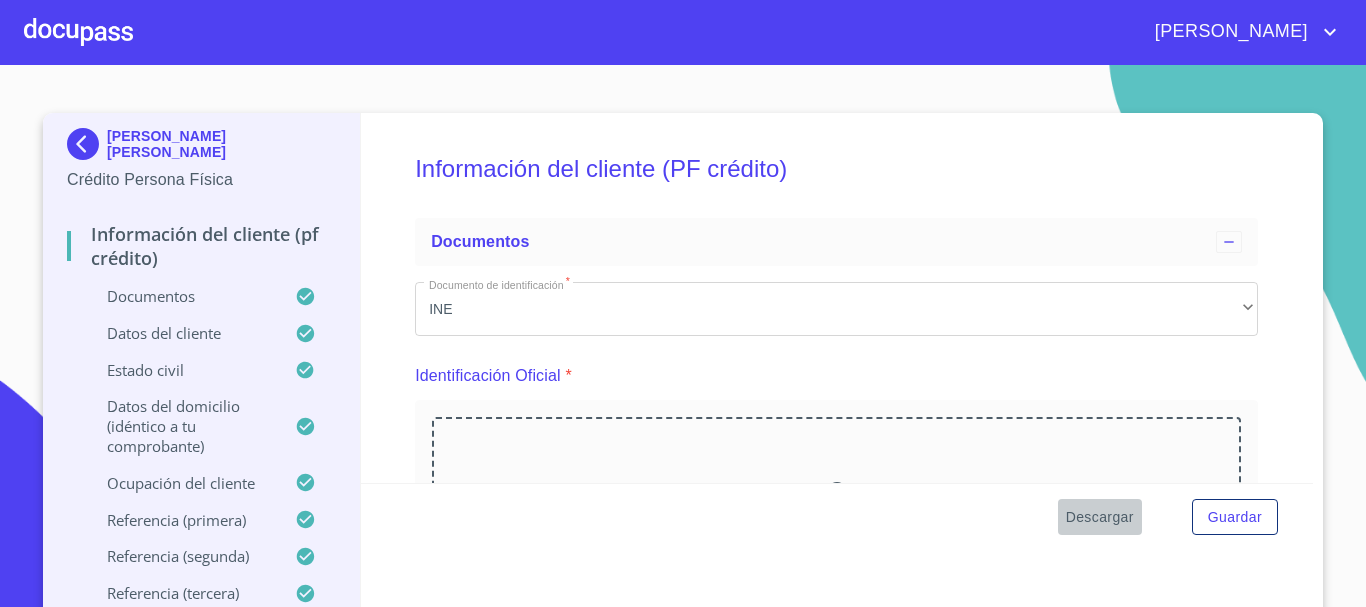 click on "Descargar" at bounding box center (1100, 517) 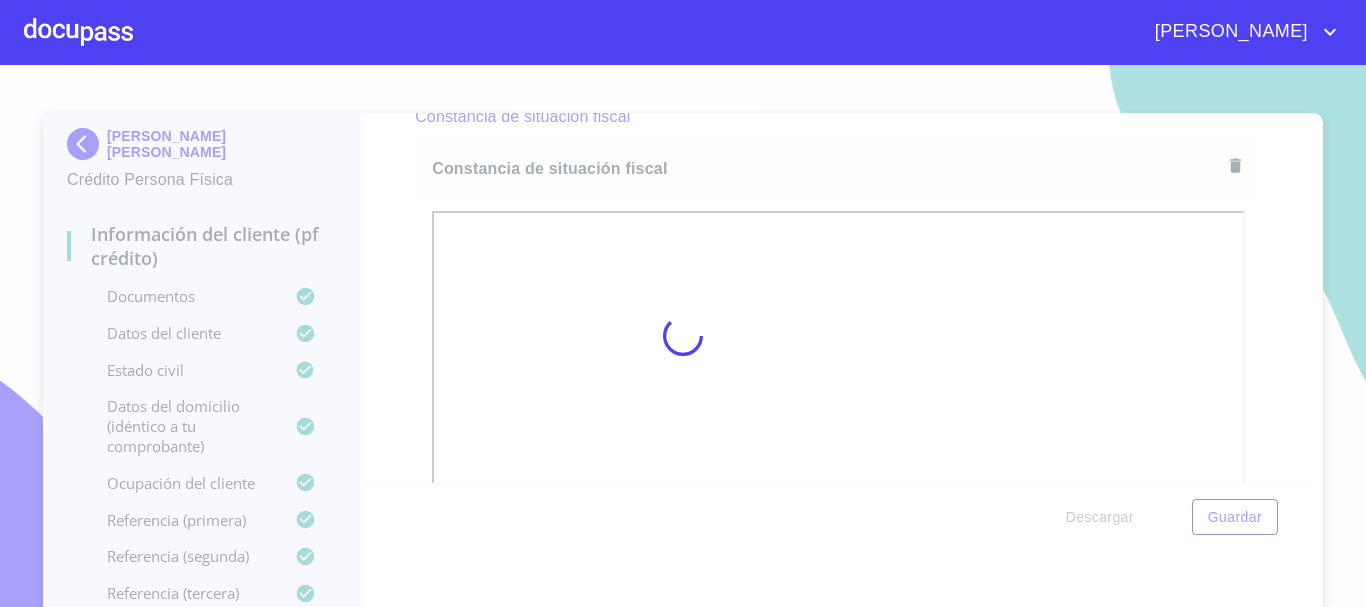 scroll, scrollTop: 2184, scrollLeft: 0, axis: vertical 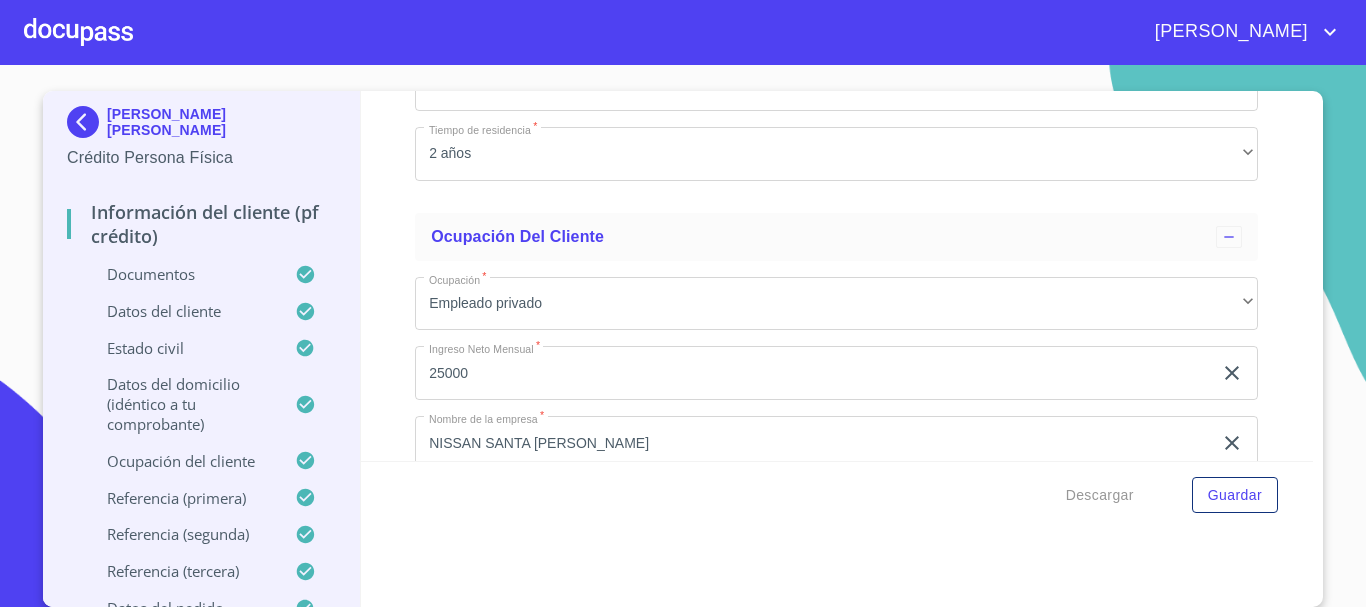 click on "25000" at bounding box center [813, -2234] 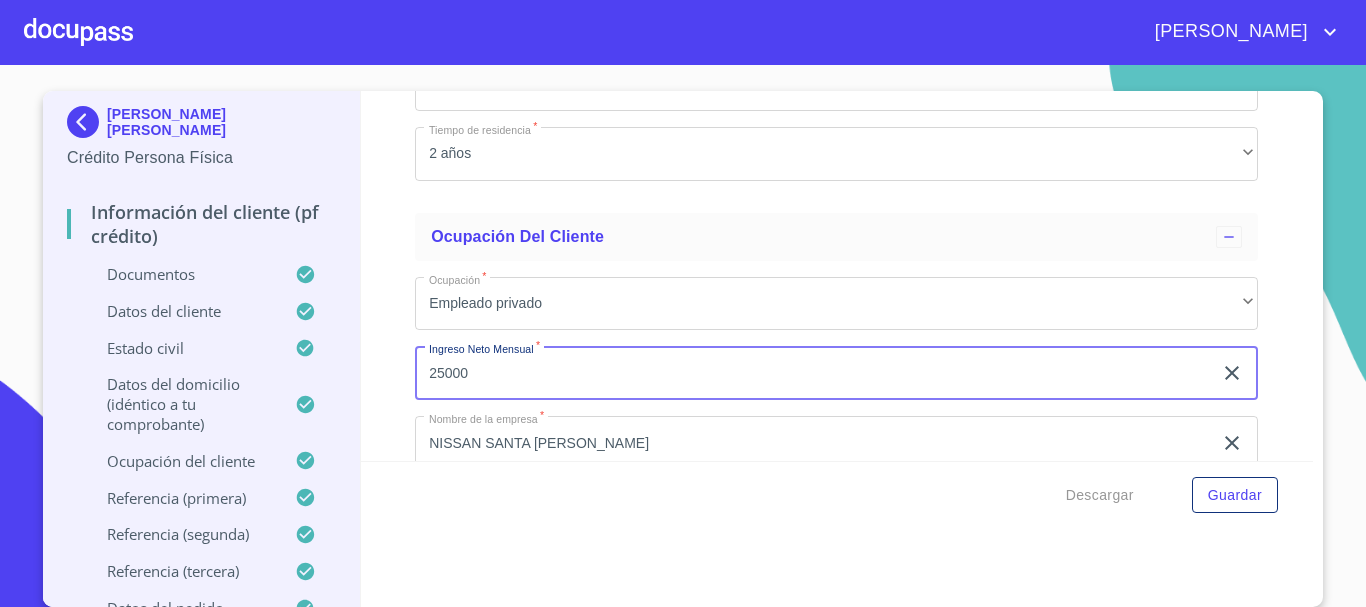 click on "25000" at bounding box center (813, 373) 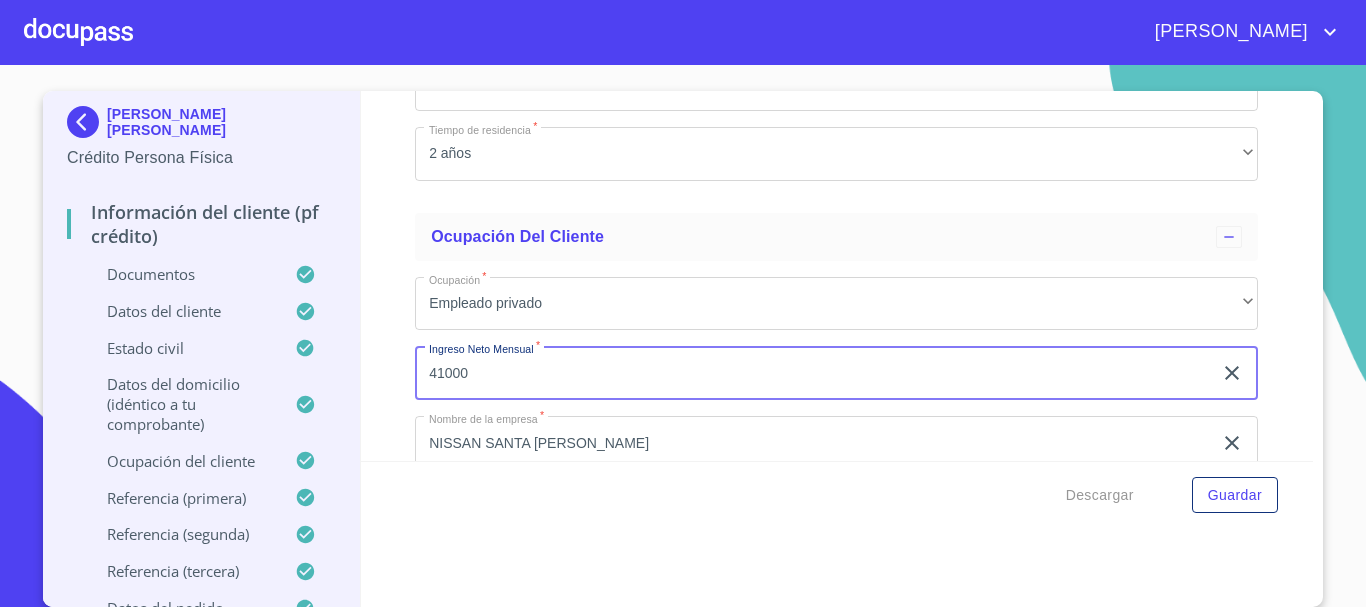 type on "41000" 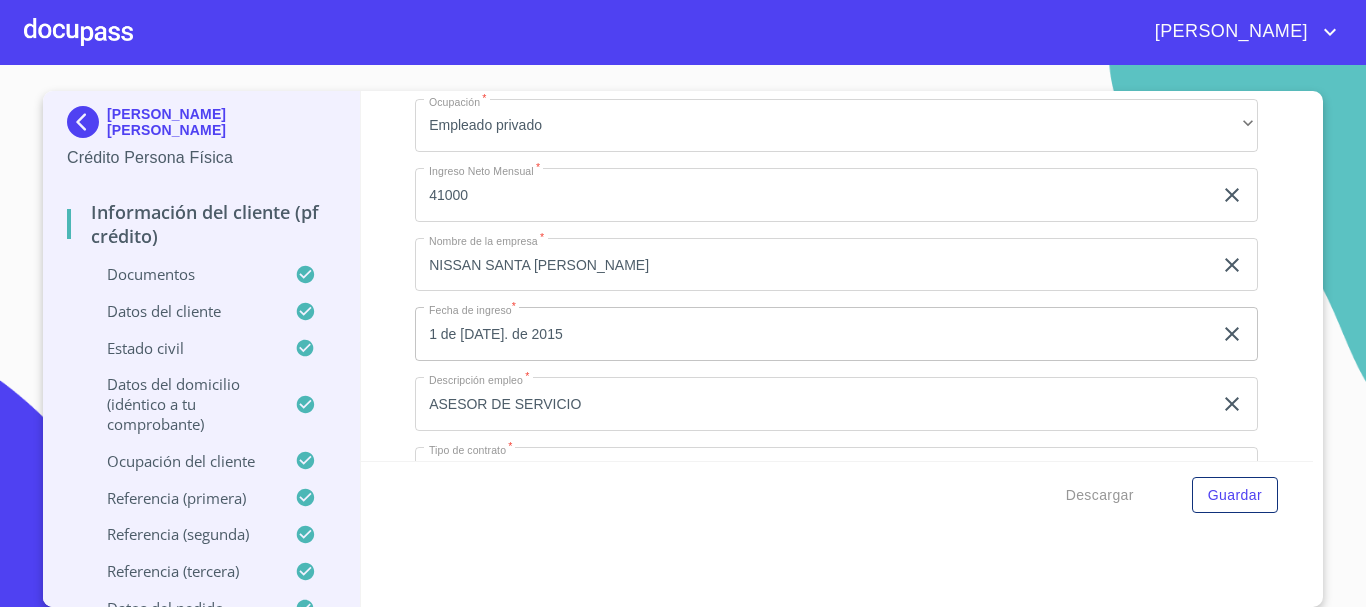 scroll, scrollTop: 8900, scrollLeft: 0, axis: vertical 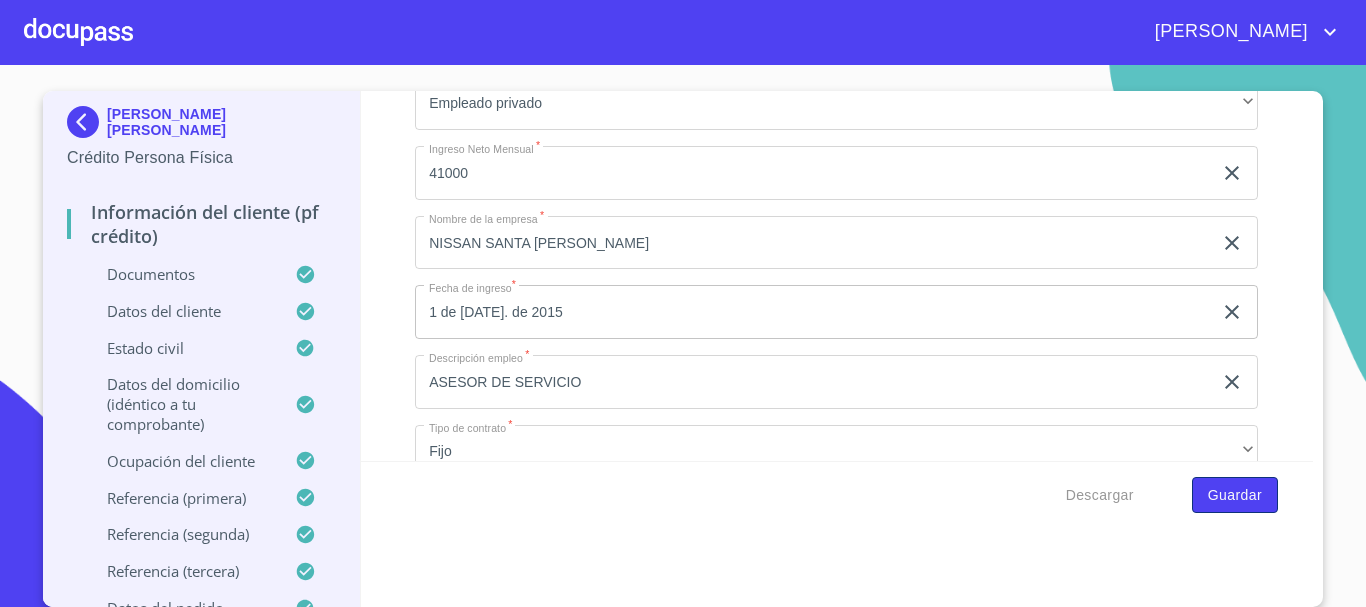 click on "Guardar" at bounding box center [1235, 495] 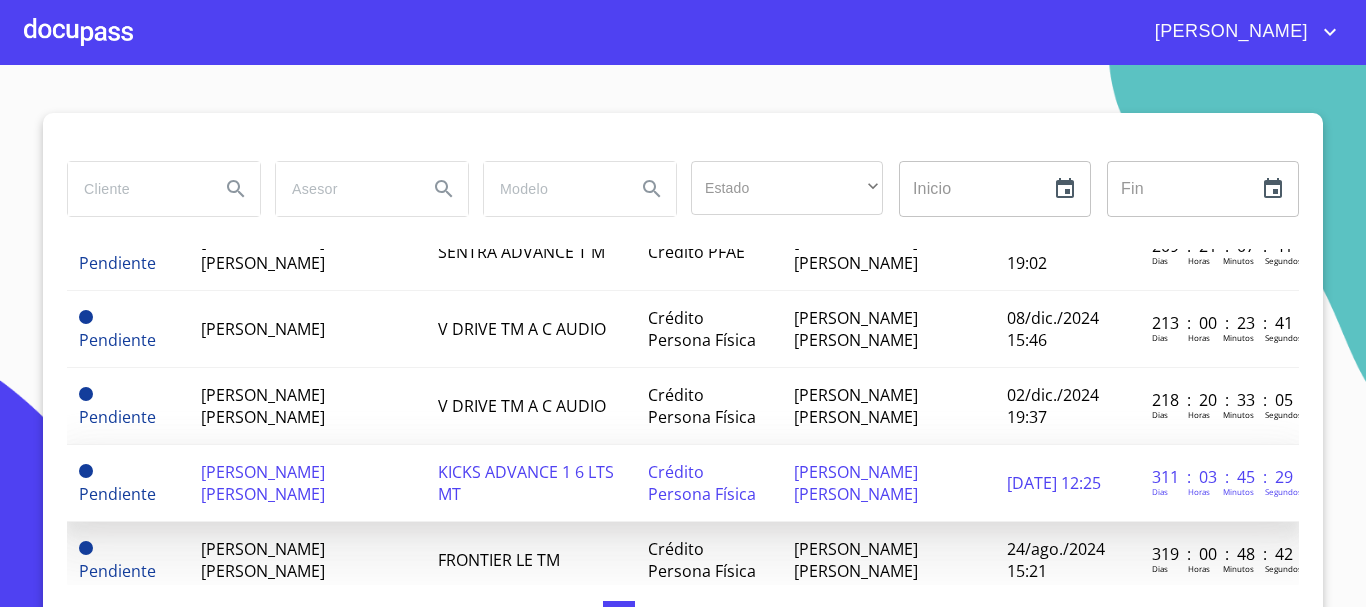scroll, scrollTop: 500, scrollLeft: 0, axis: vertical 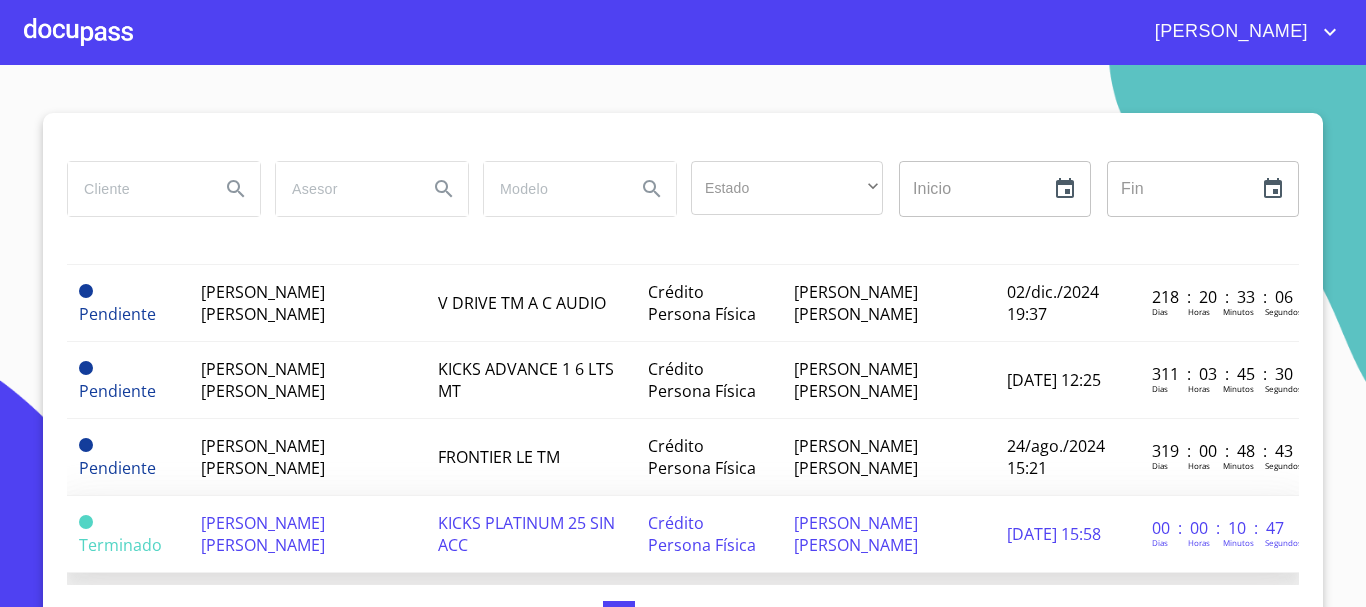 click on "DANIEL ALEJANDRO MADRIGAL HERNANDEZ" at bounding box center (263, 534) 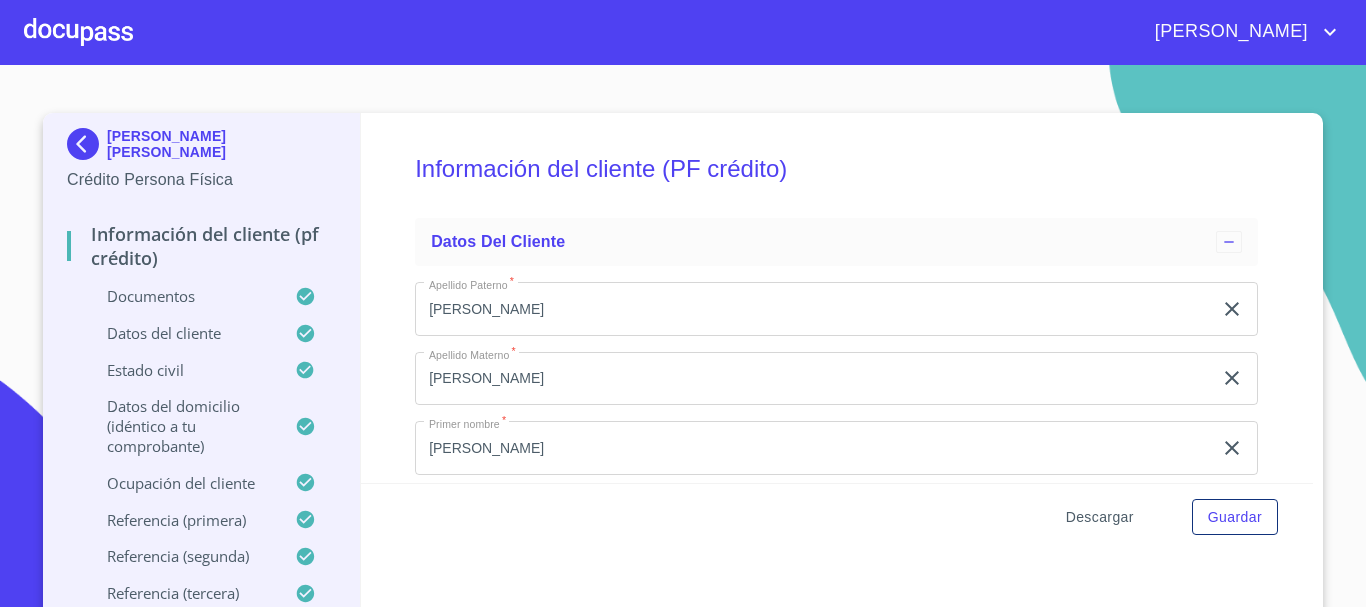 click on "Descargar" at bounding box center (1100, 517) 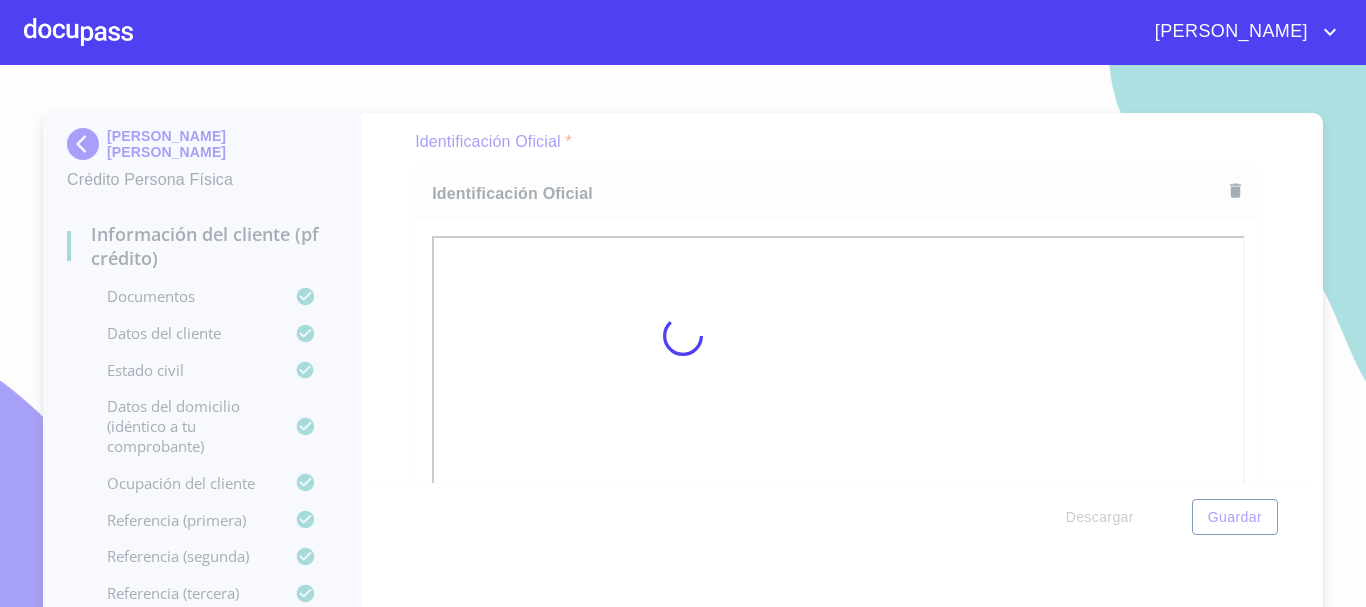 scroll, scrollTop: 2351, scrollLeft: 0, axis: vertical 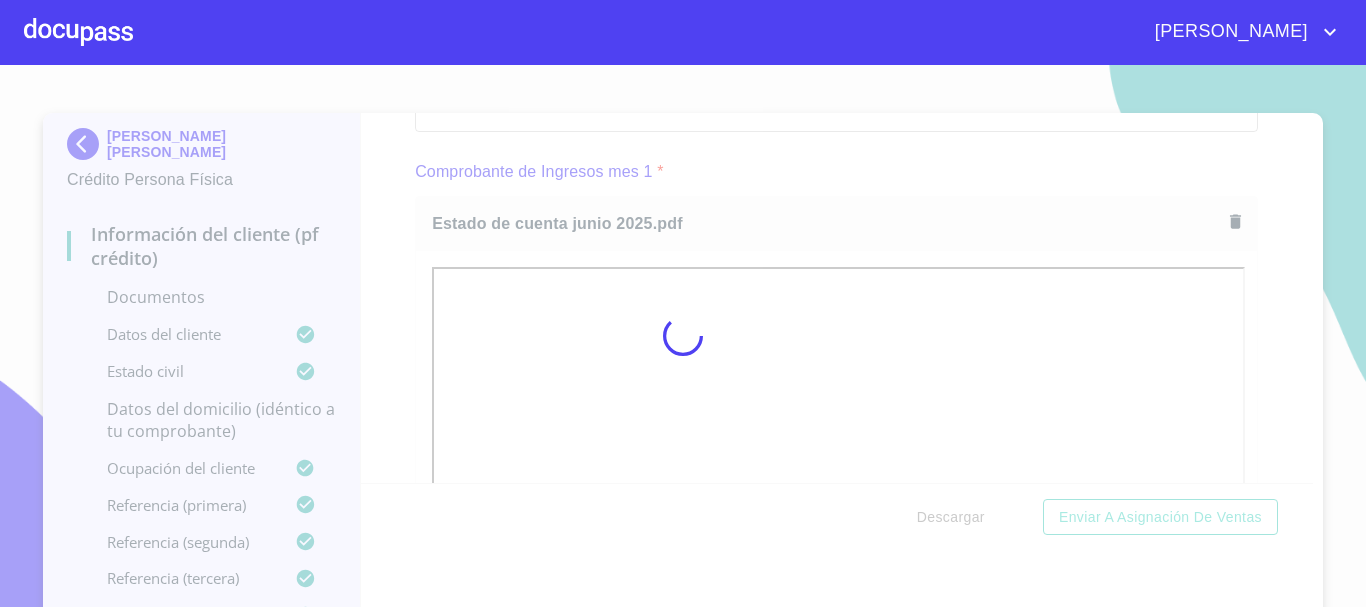 click at bounding box center [683, 336] 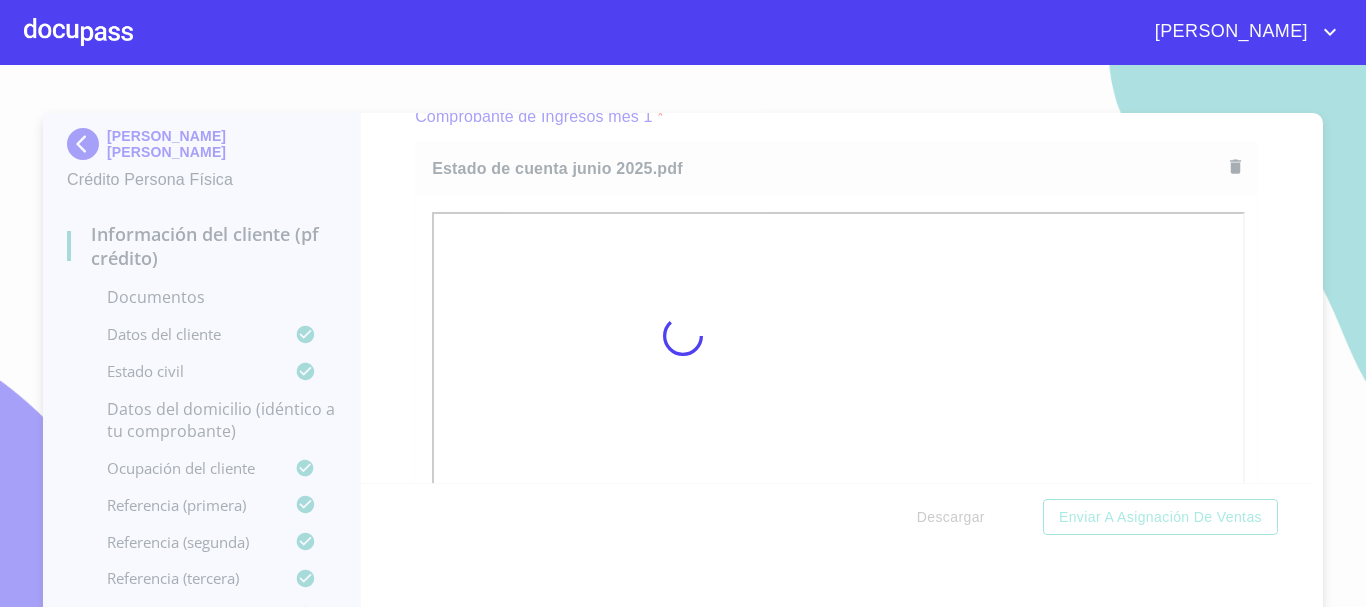scroll, scrollTop: 22, scrollLeft: 0, axis: vertical 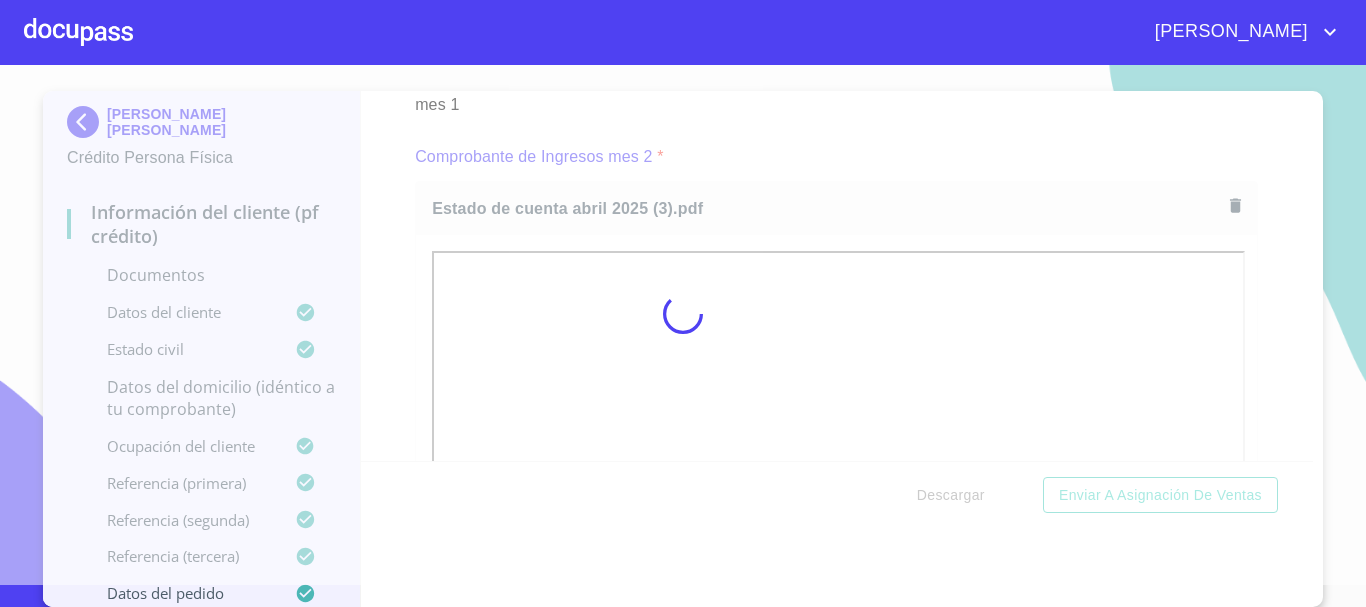 click at bounding box center (683, 314) 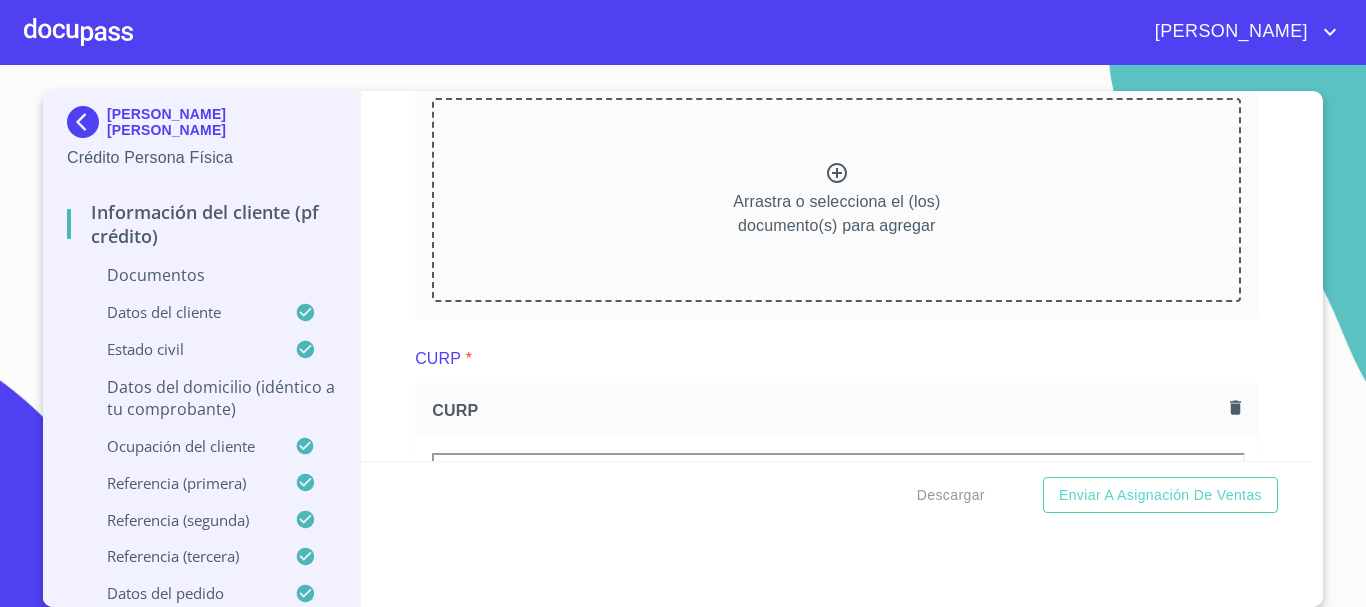 scroll, scrollTop: 3665, scrollLeft: 0, axis: vertical 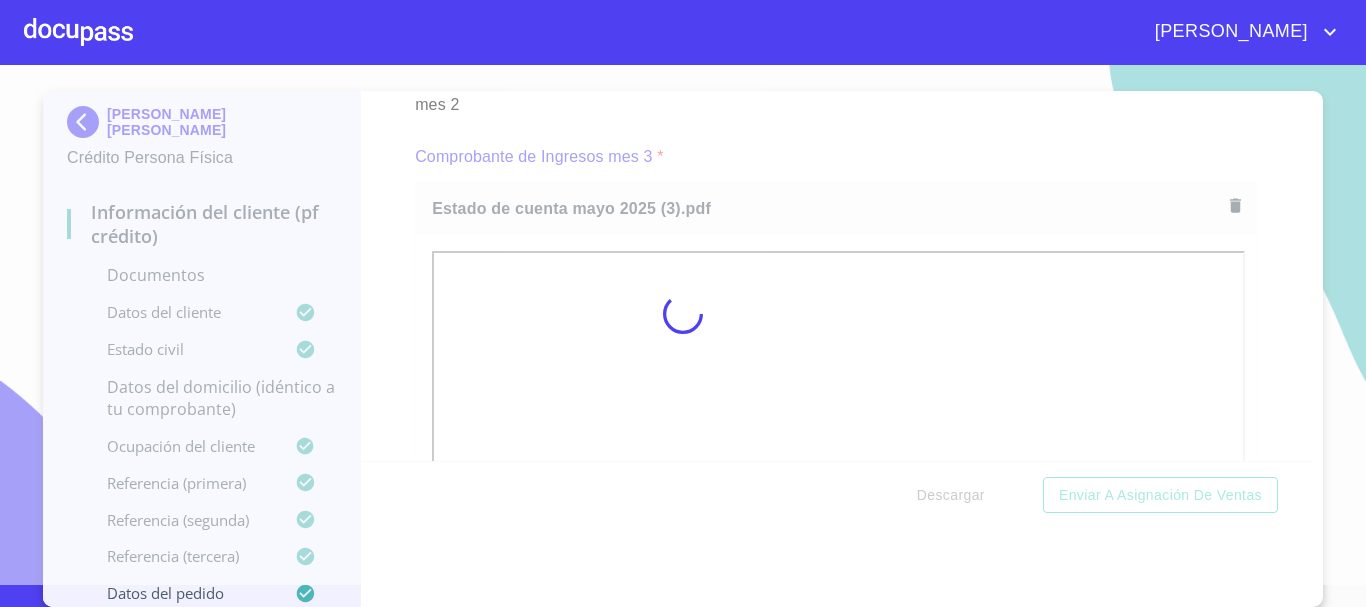 drag, startPoint x: 376, startPoint y: 286, endPoint x: 771, endPoint y: 337, distance: 398.2788 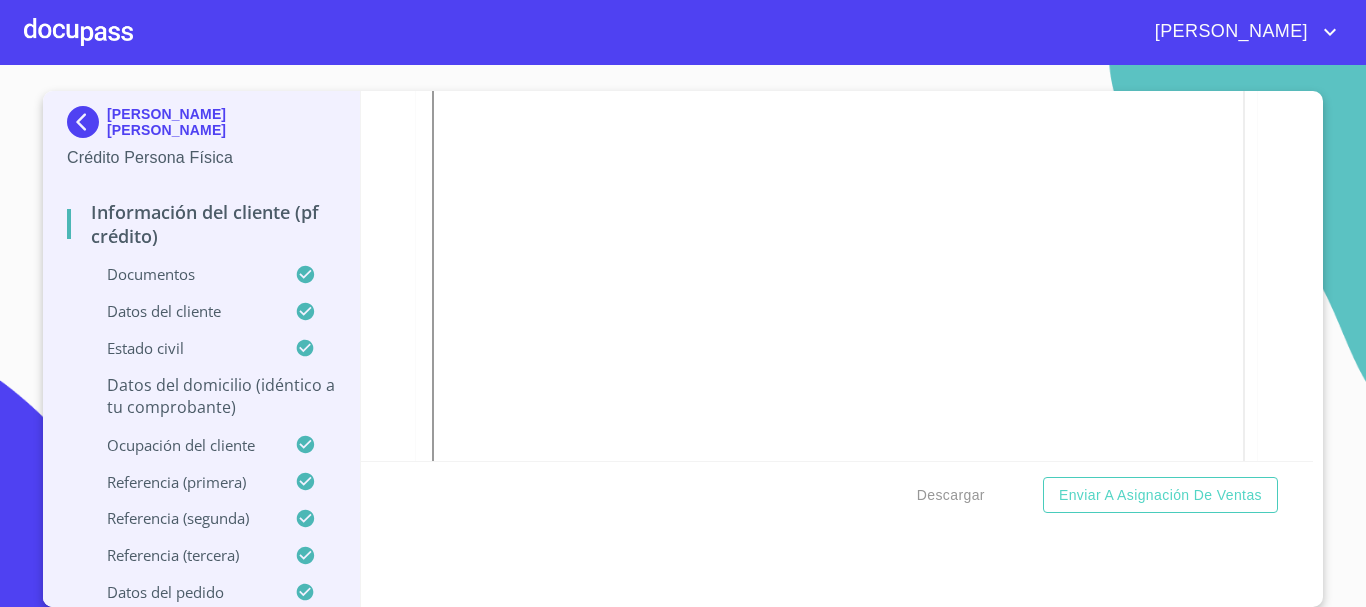scroll, scrollTop: 3707, scrollLeft: 0, axis: vertical 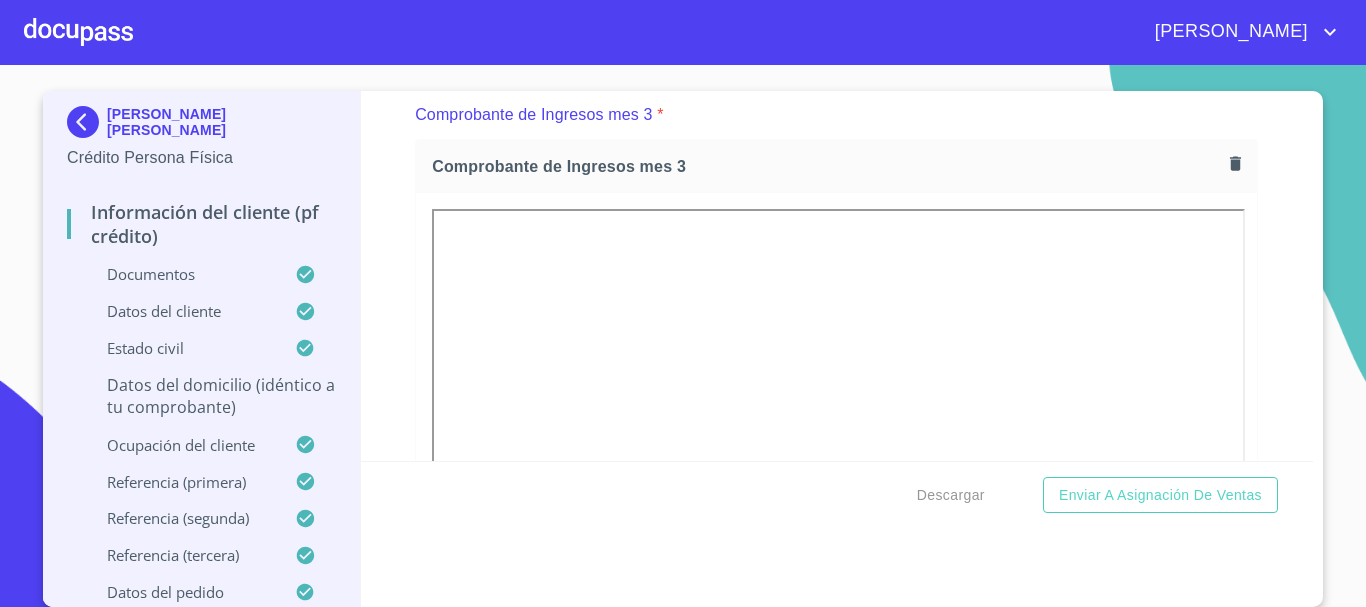 click 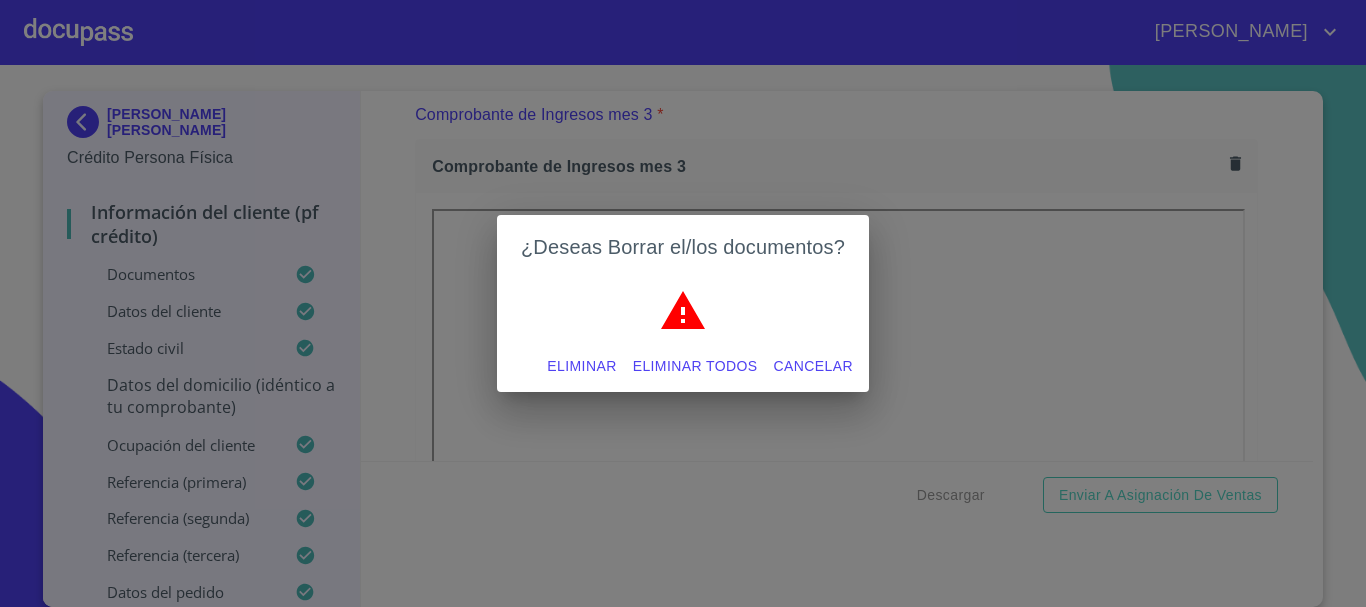 click on "Eliminar" at bounding box center [581, 366] 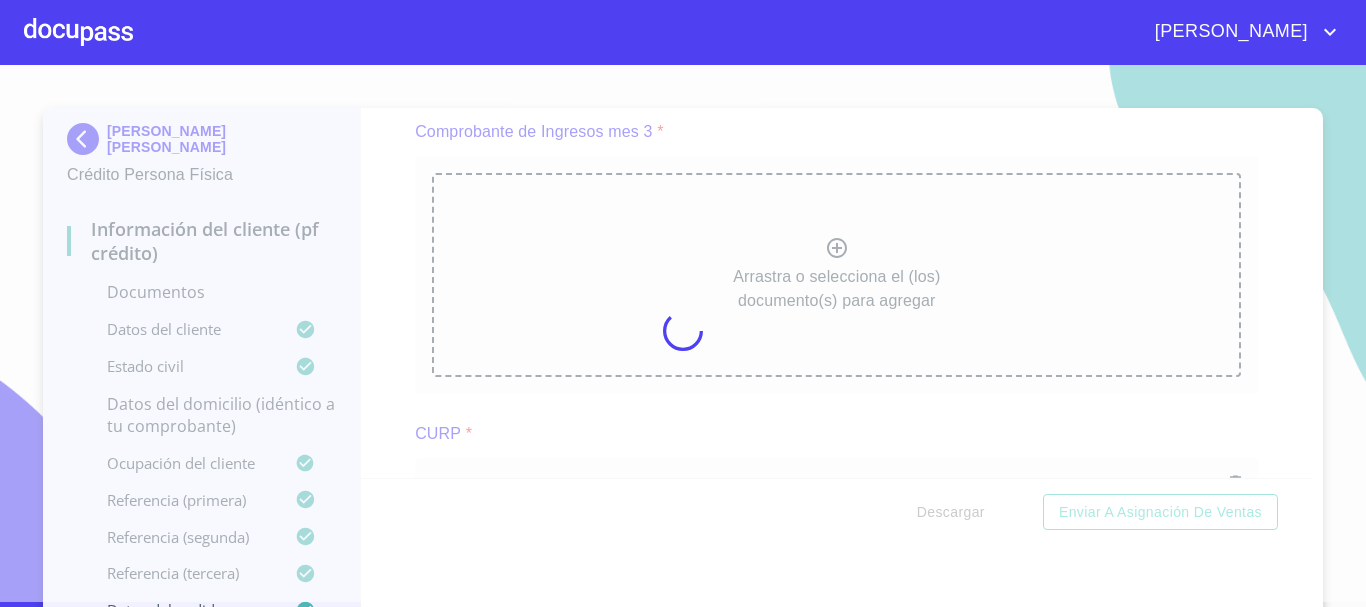 scroll, scrollTop: 0, scrollLeft: 0, axis: both 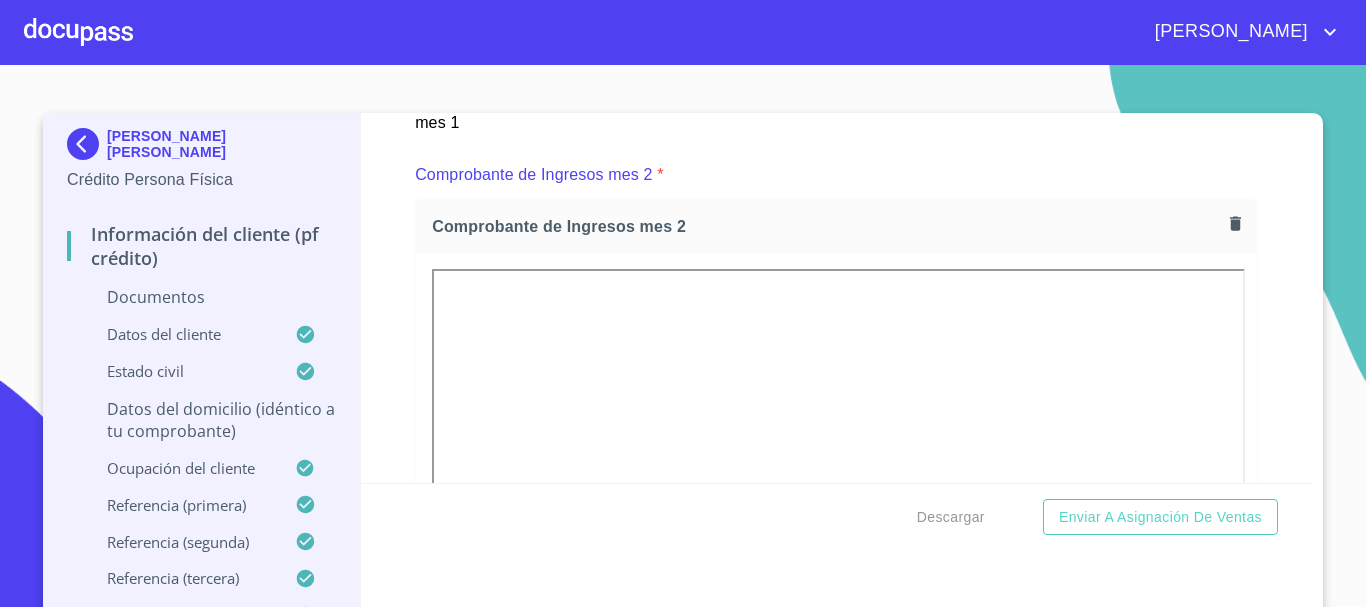 click 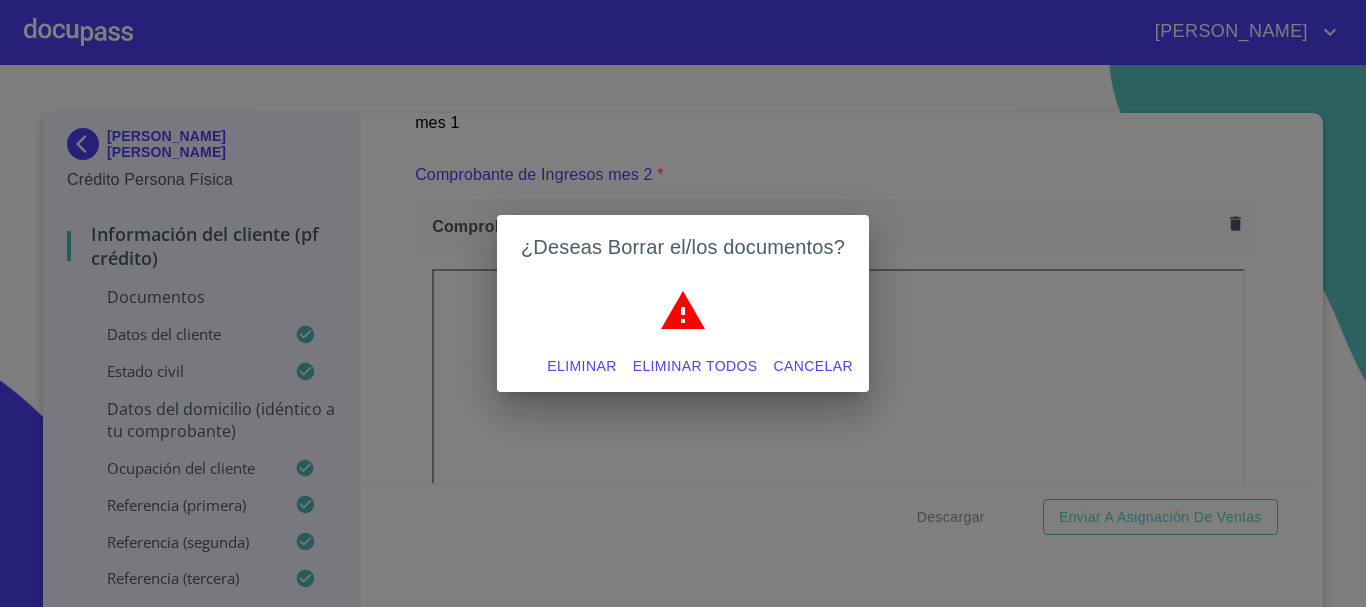 click on "Eliminar" at bounding box center [581, 366] 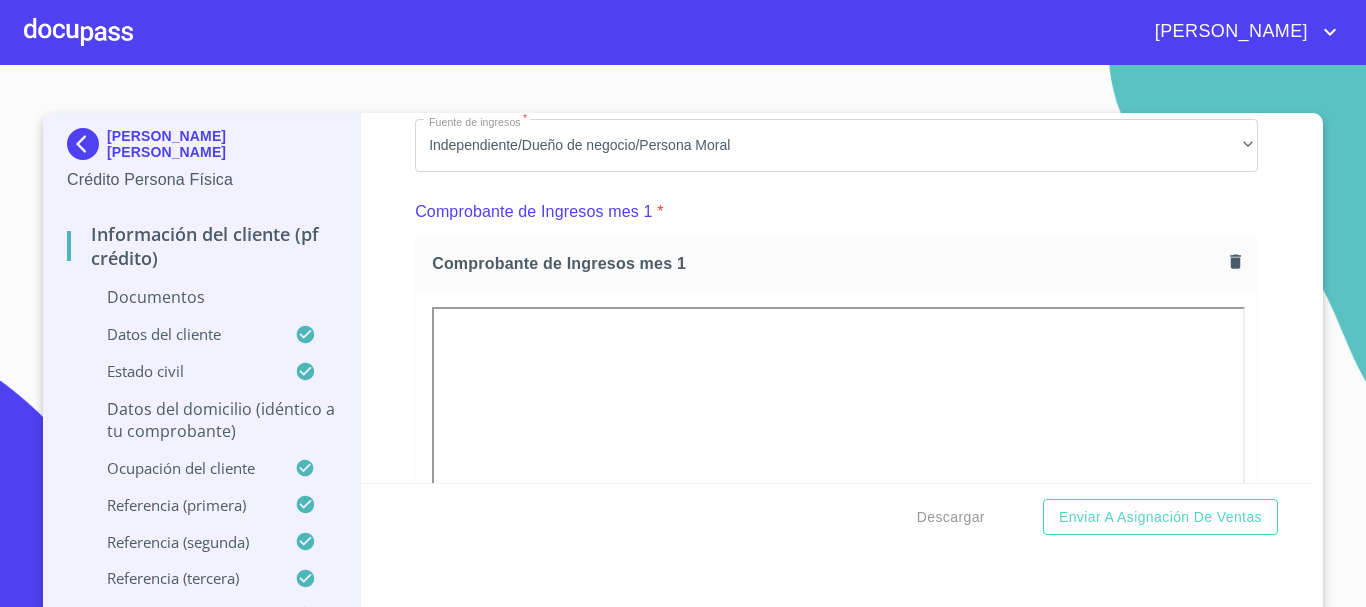 scroll, scrollTop: 1907, scrollLeft: 0, axis: vertical 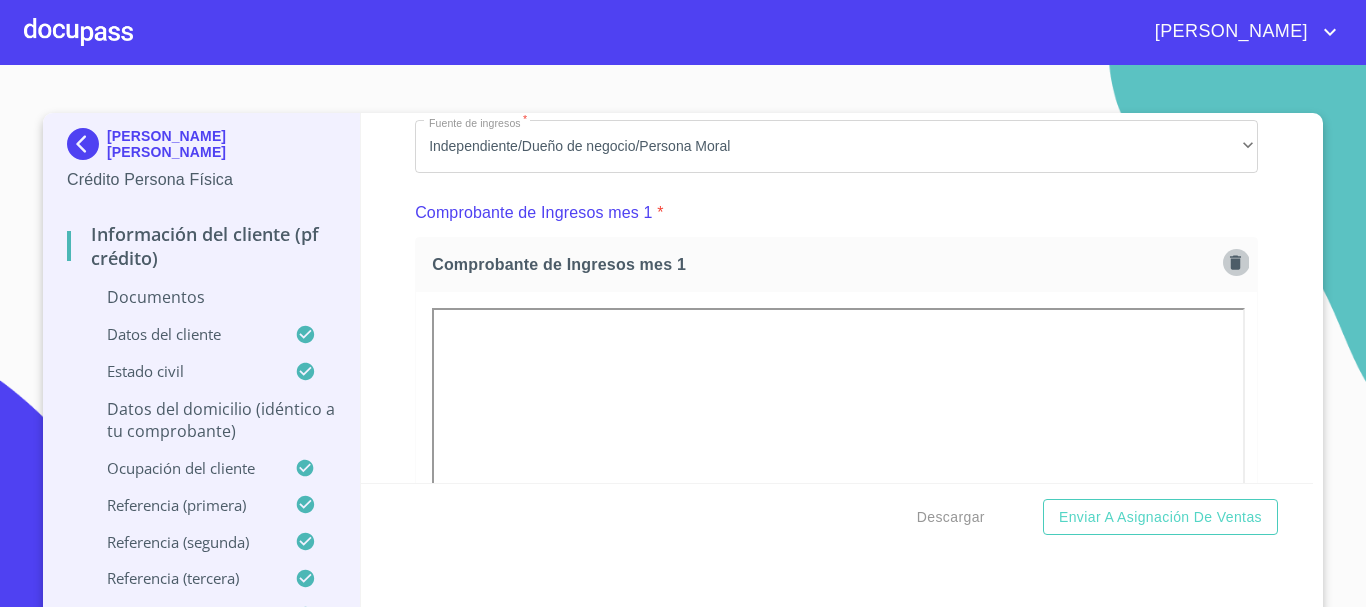 click 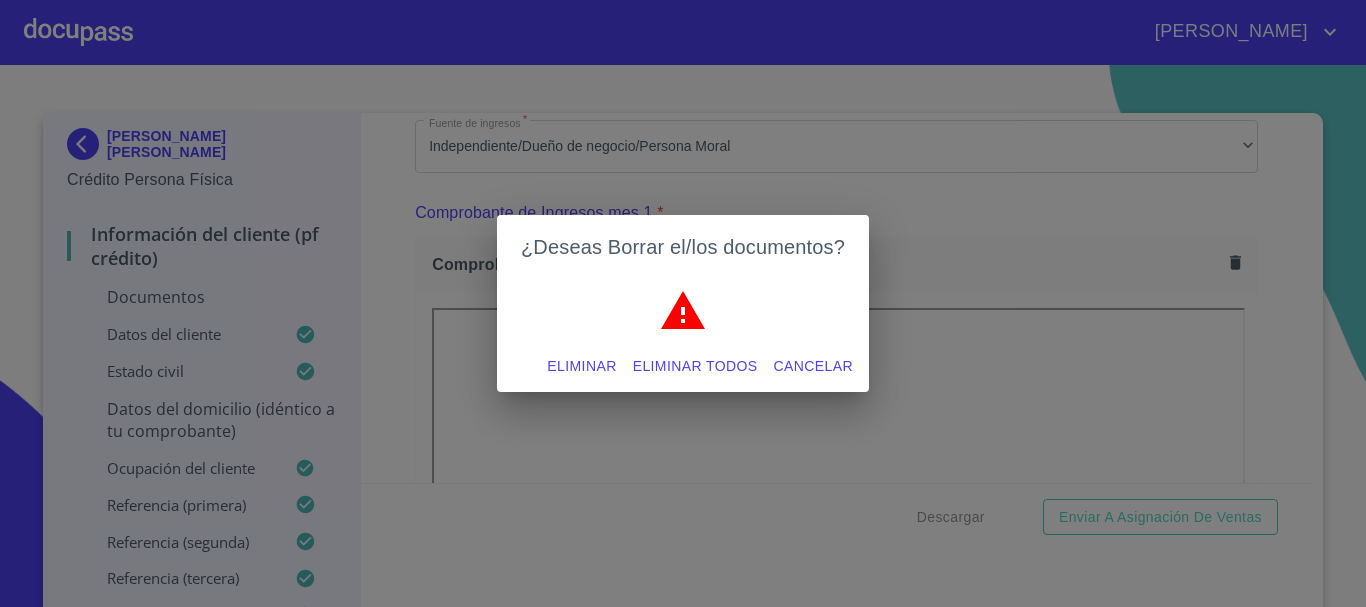 click on "Eliminar" at bounding box center (581, 366) 